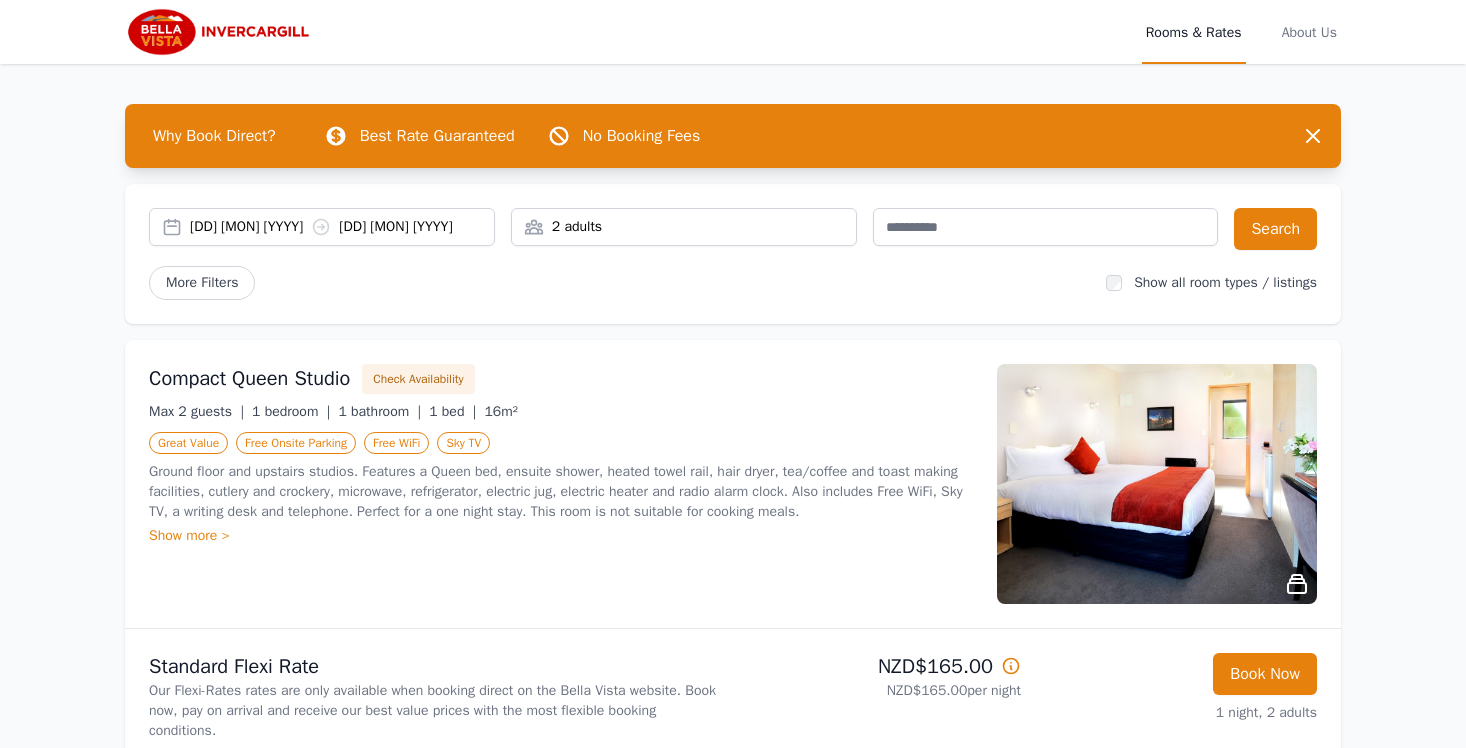 scroll, scrollTop: 0, scrollLeft: 0, axis: both 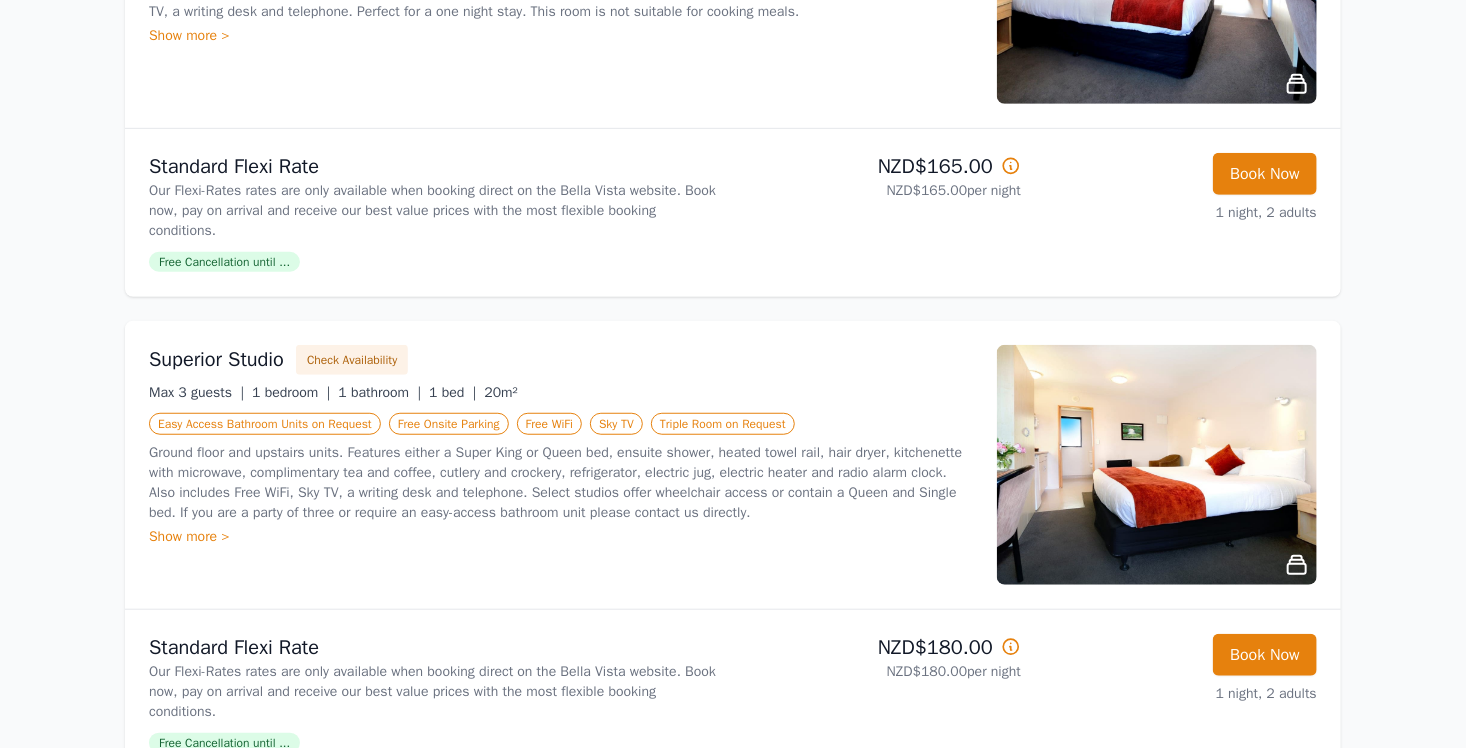 click at bounding box center (1157, 465) 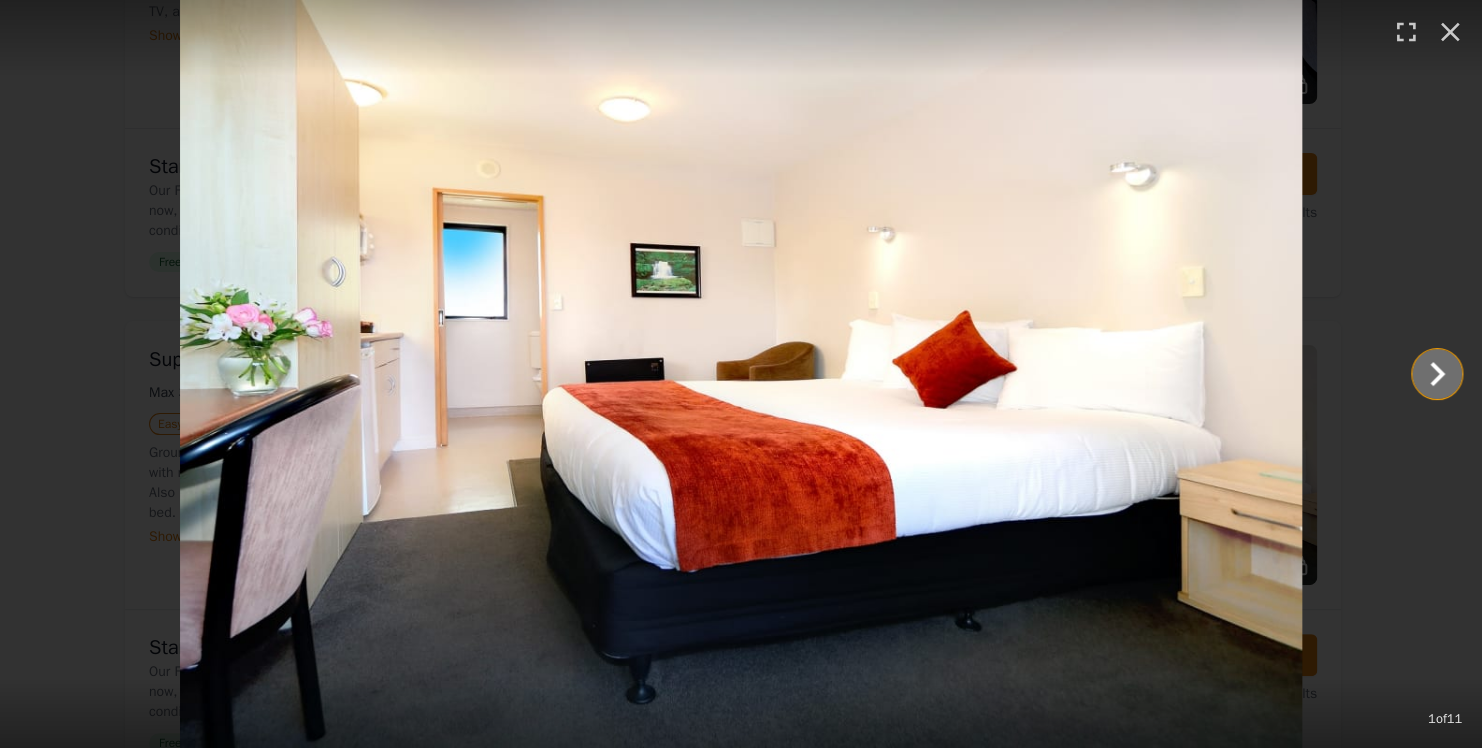 click 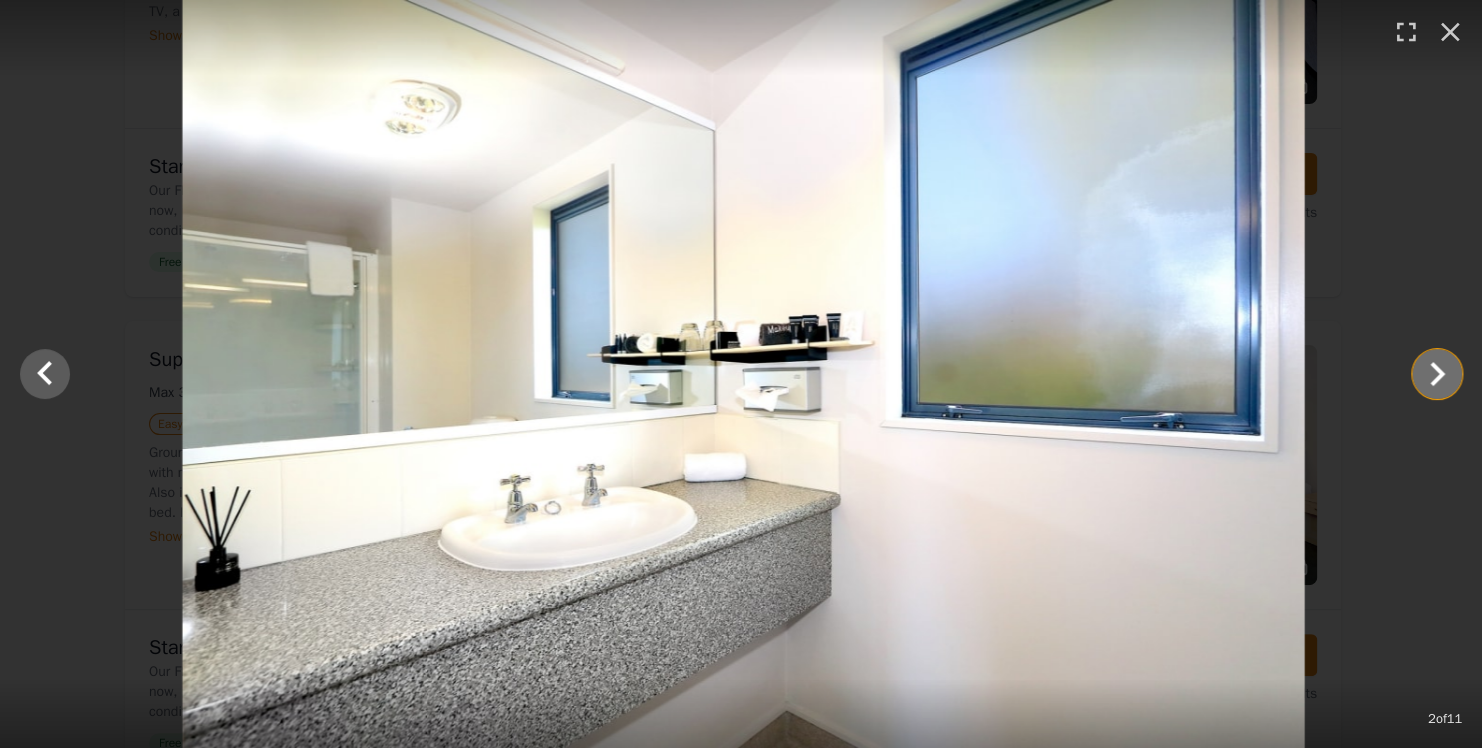 click 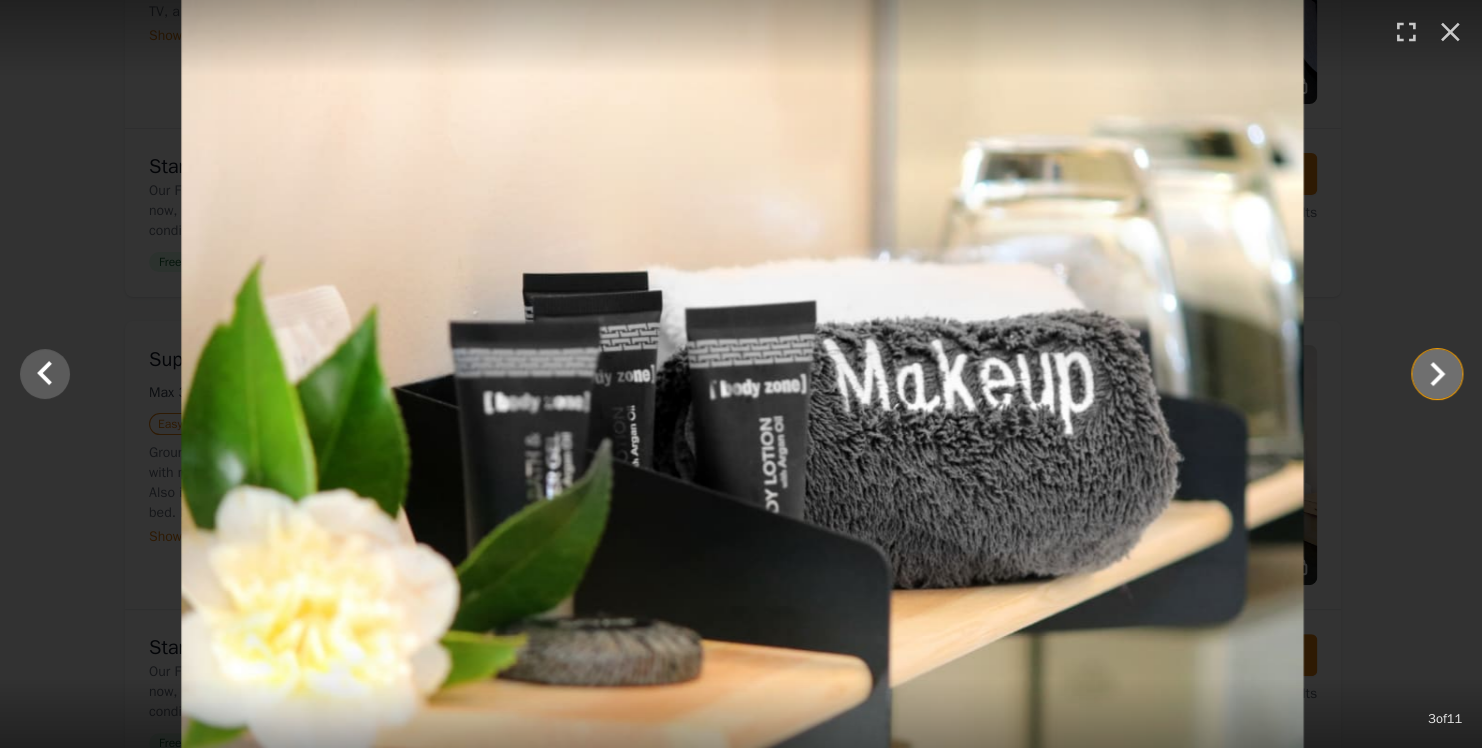 click 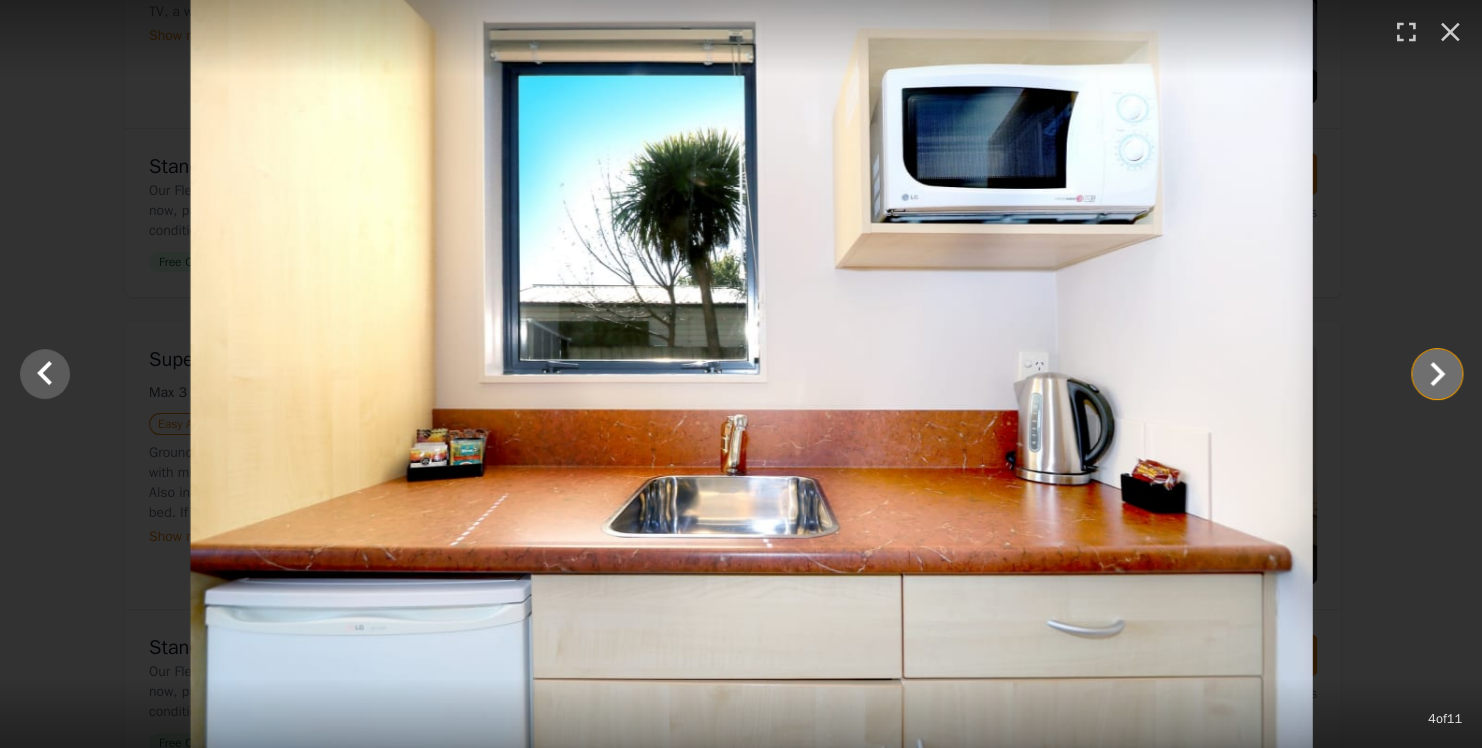 click 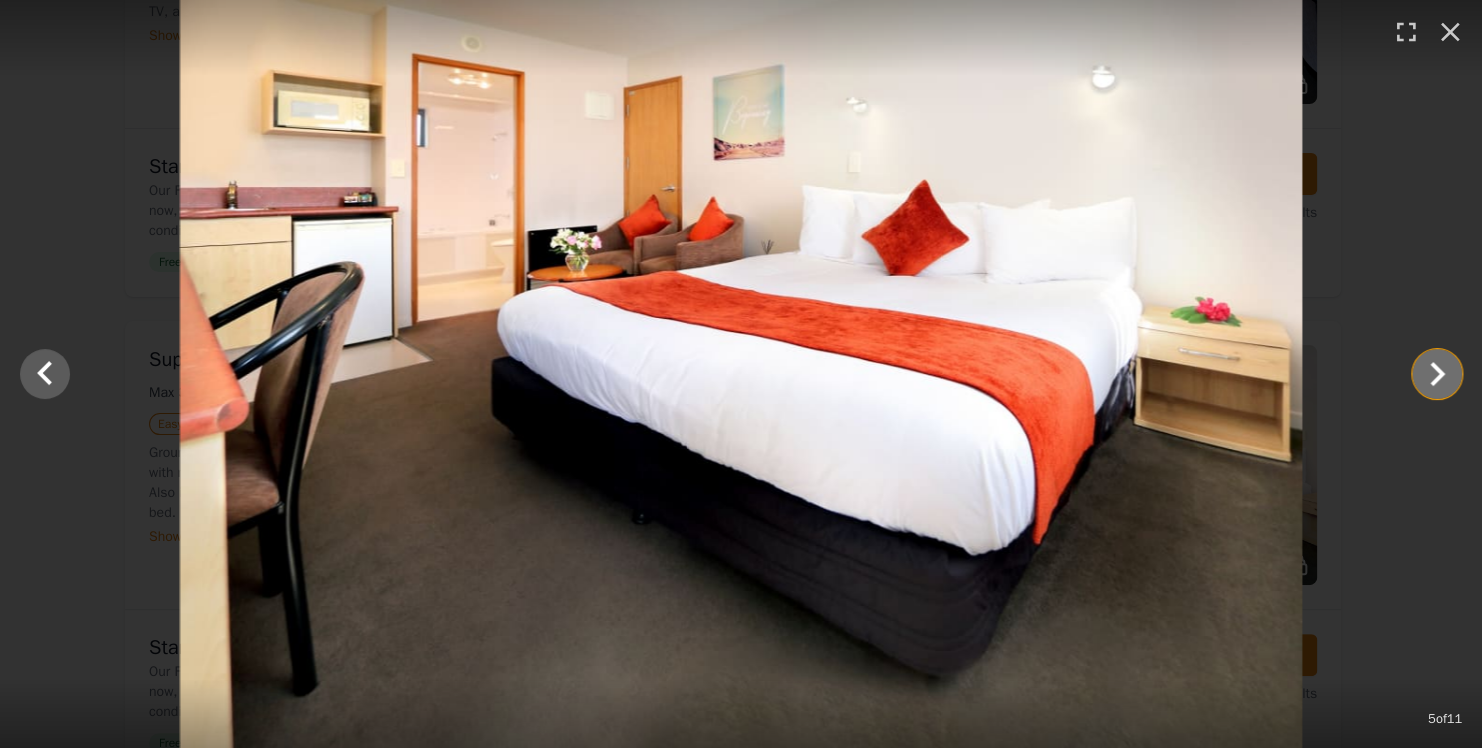 click 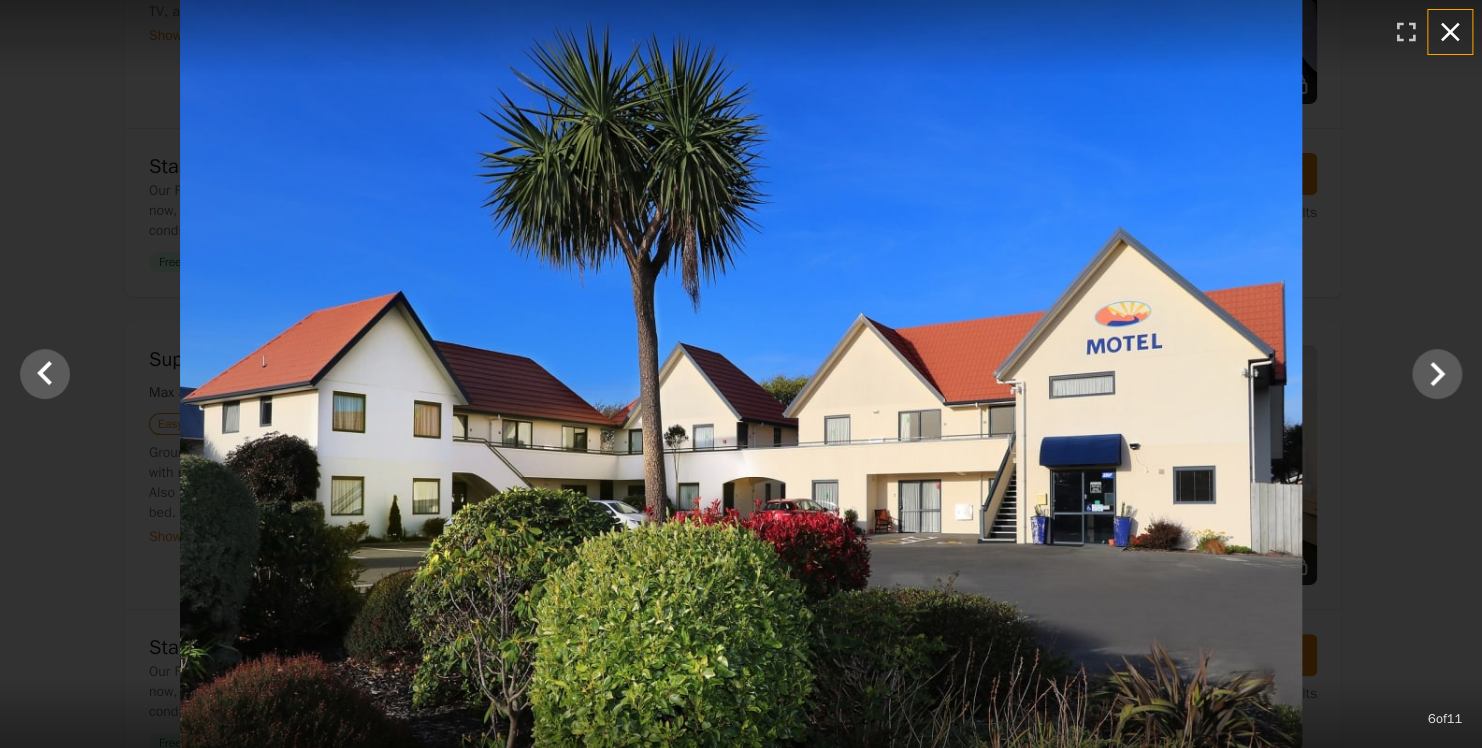 click 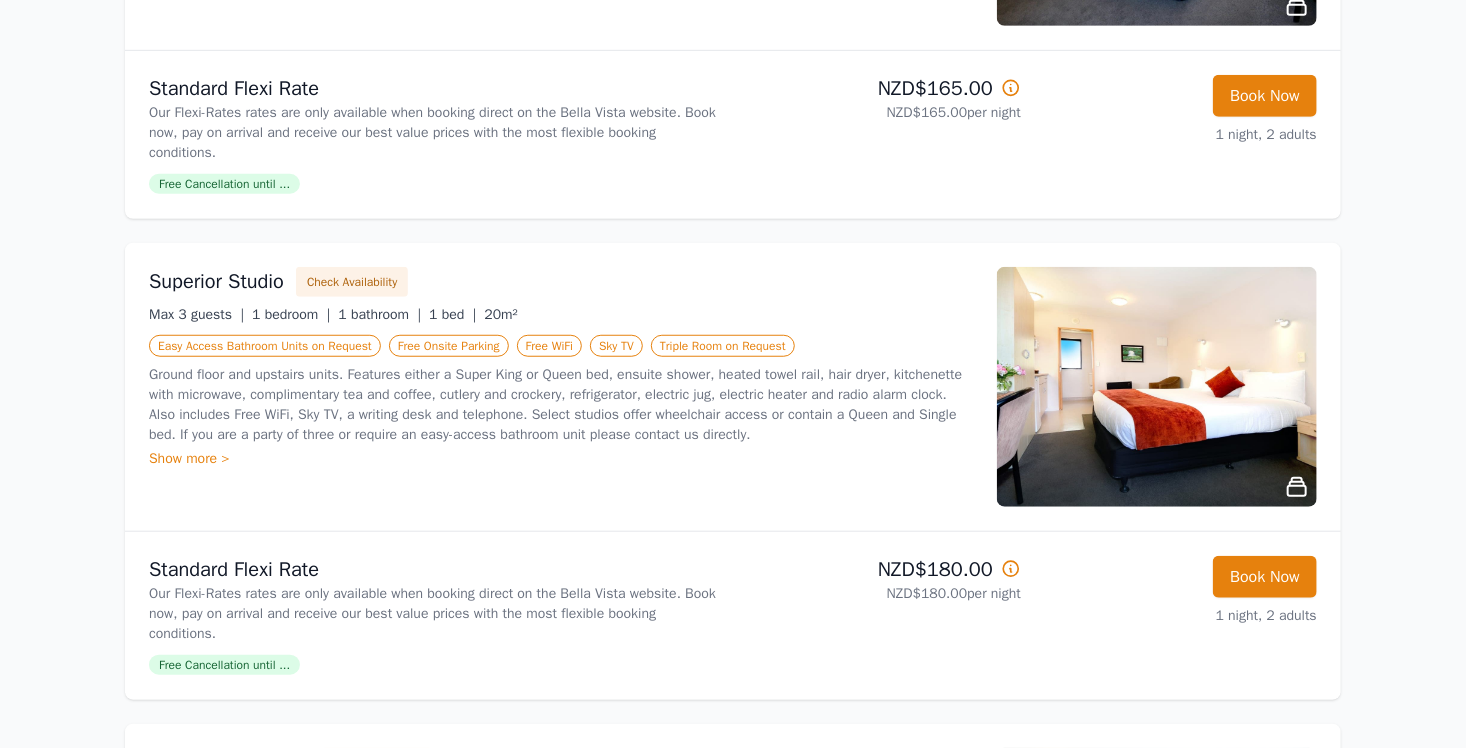 scroll, scrollTop: 600, scrollLeft: 0, axis: vertical 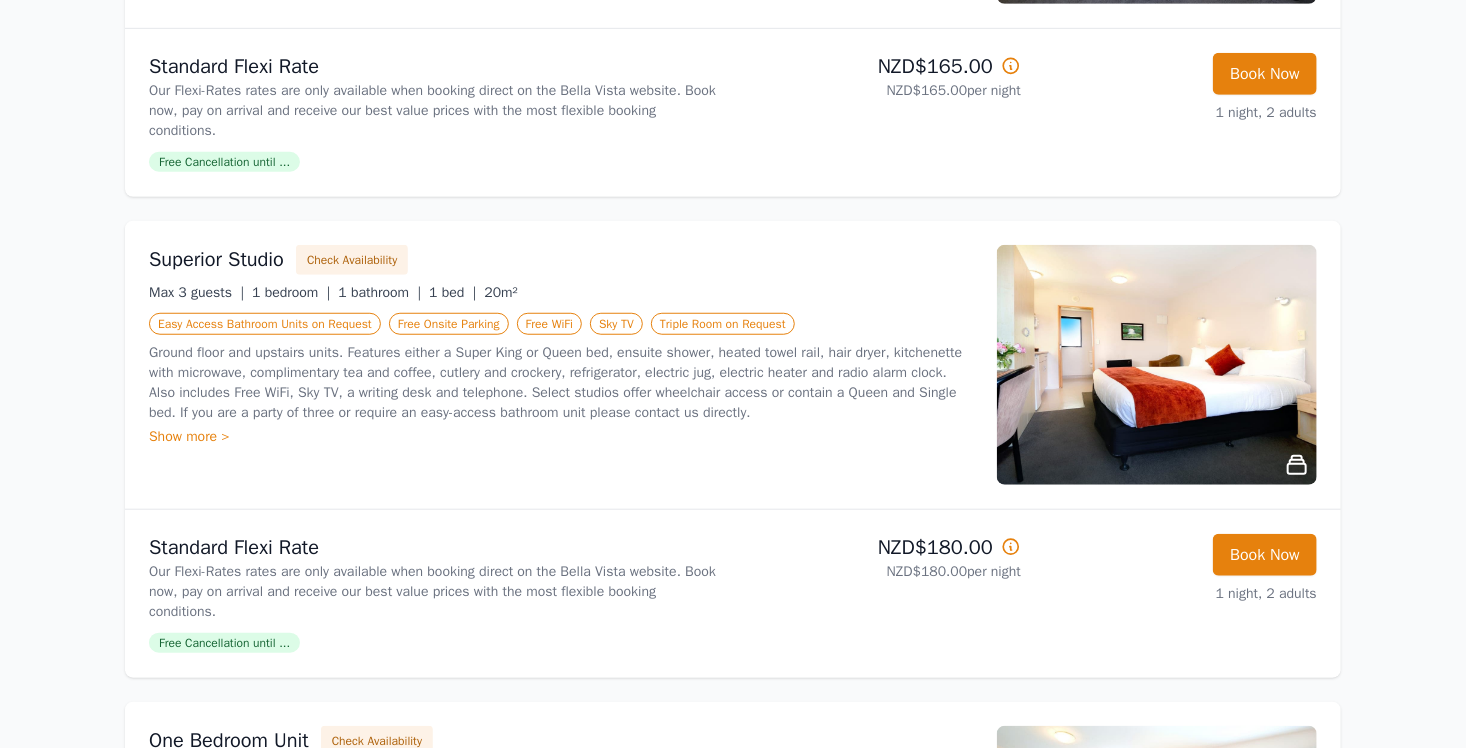 click on "Show more >" at bounding box center [561, 437] 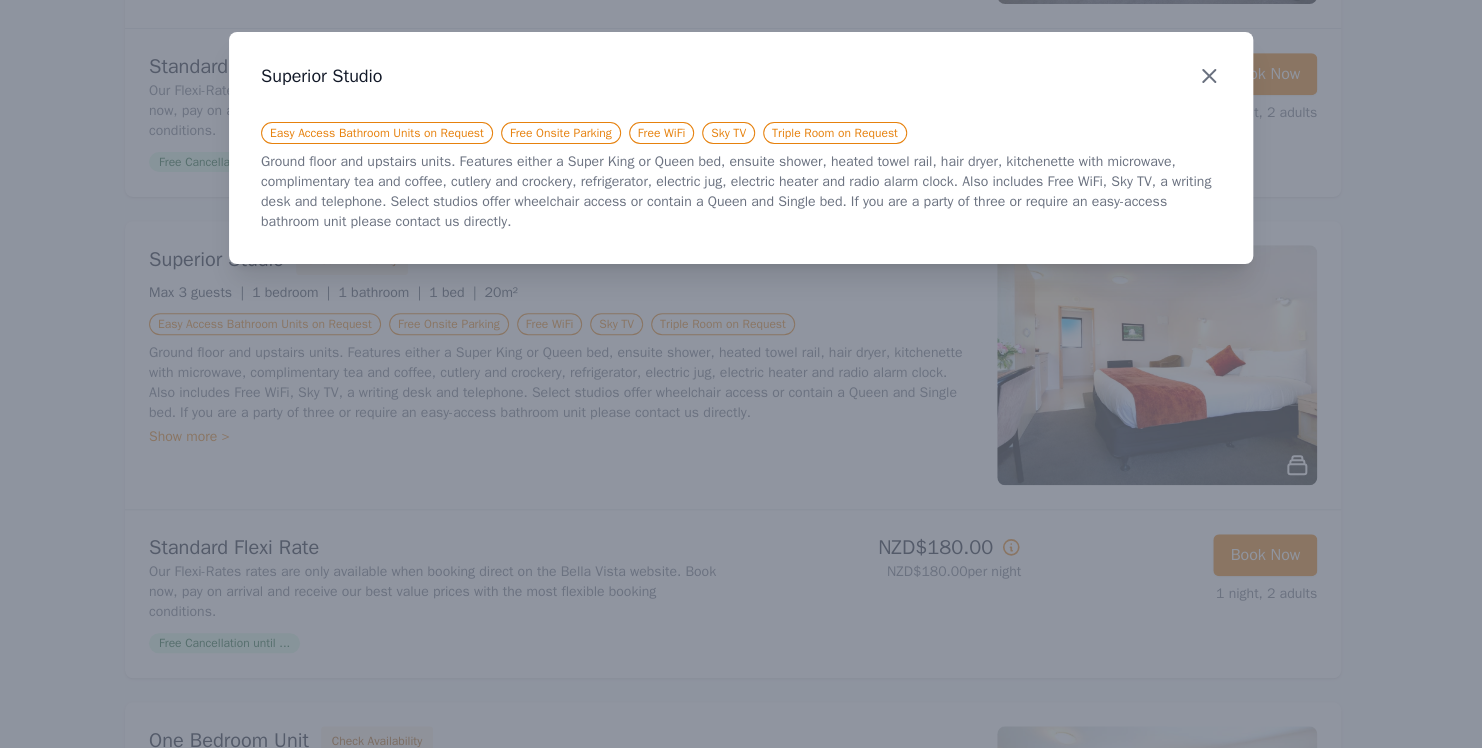 click 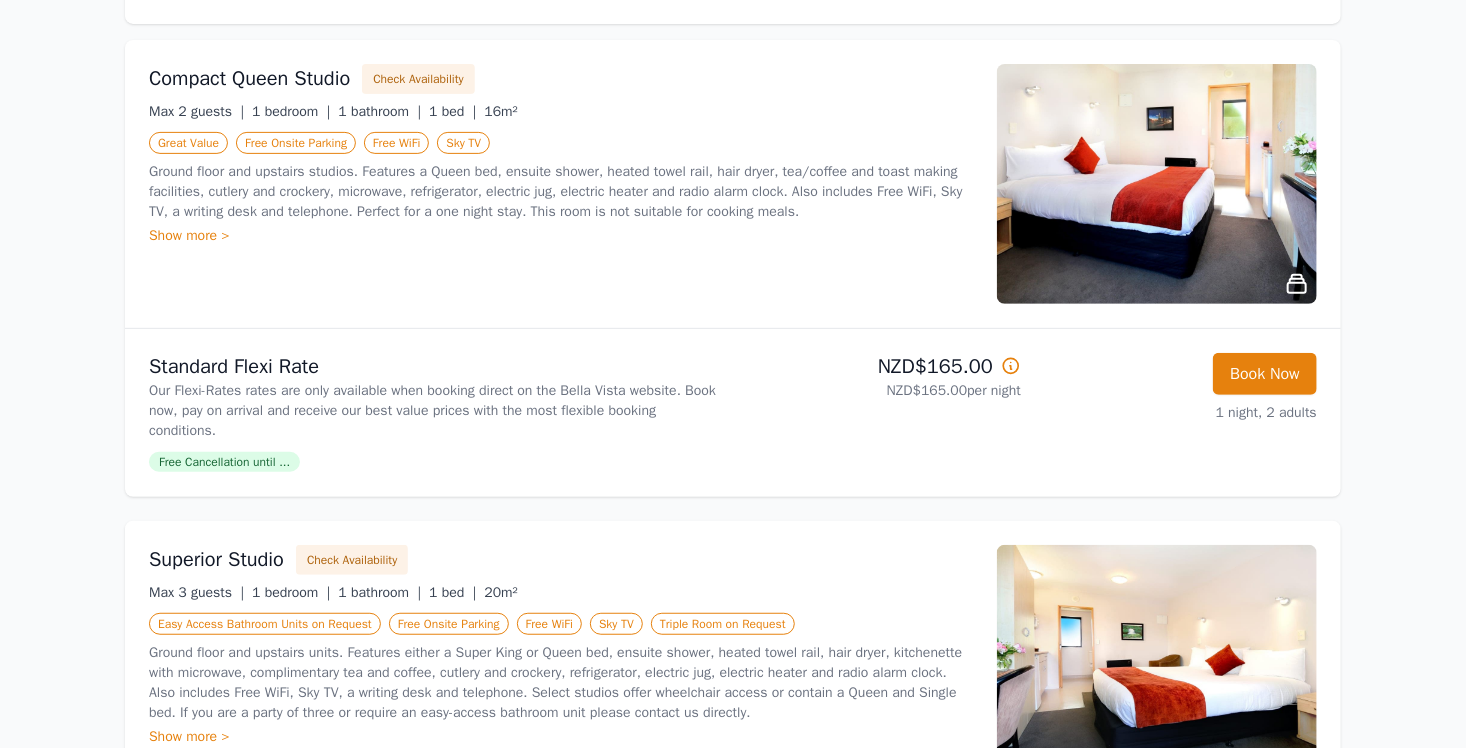 scroll, scrollTop: 200, scrollLeft: 0, axis: vertical 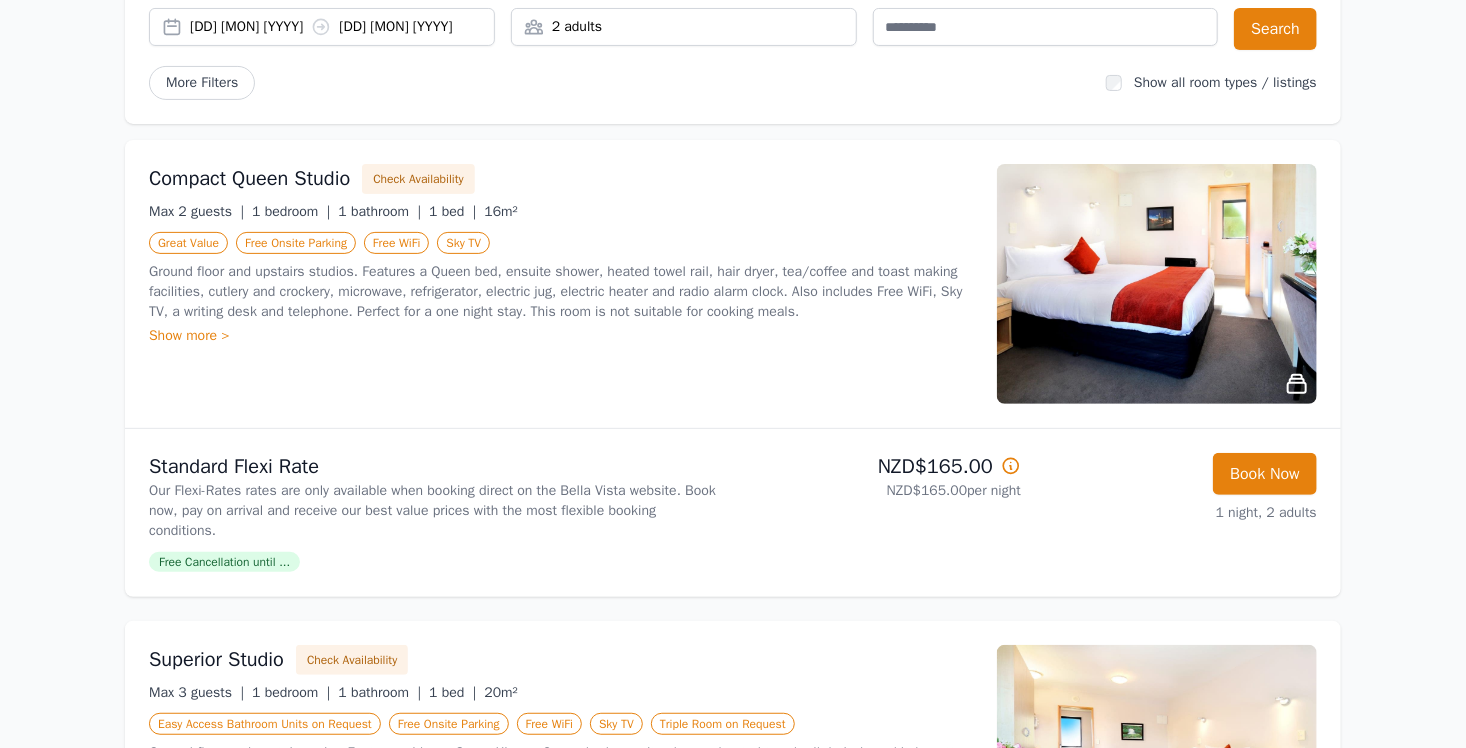 click at bounding box center (1157, 284) 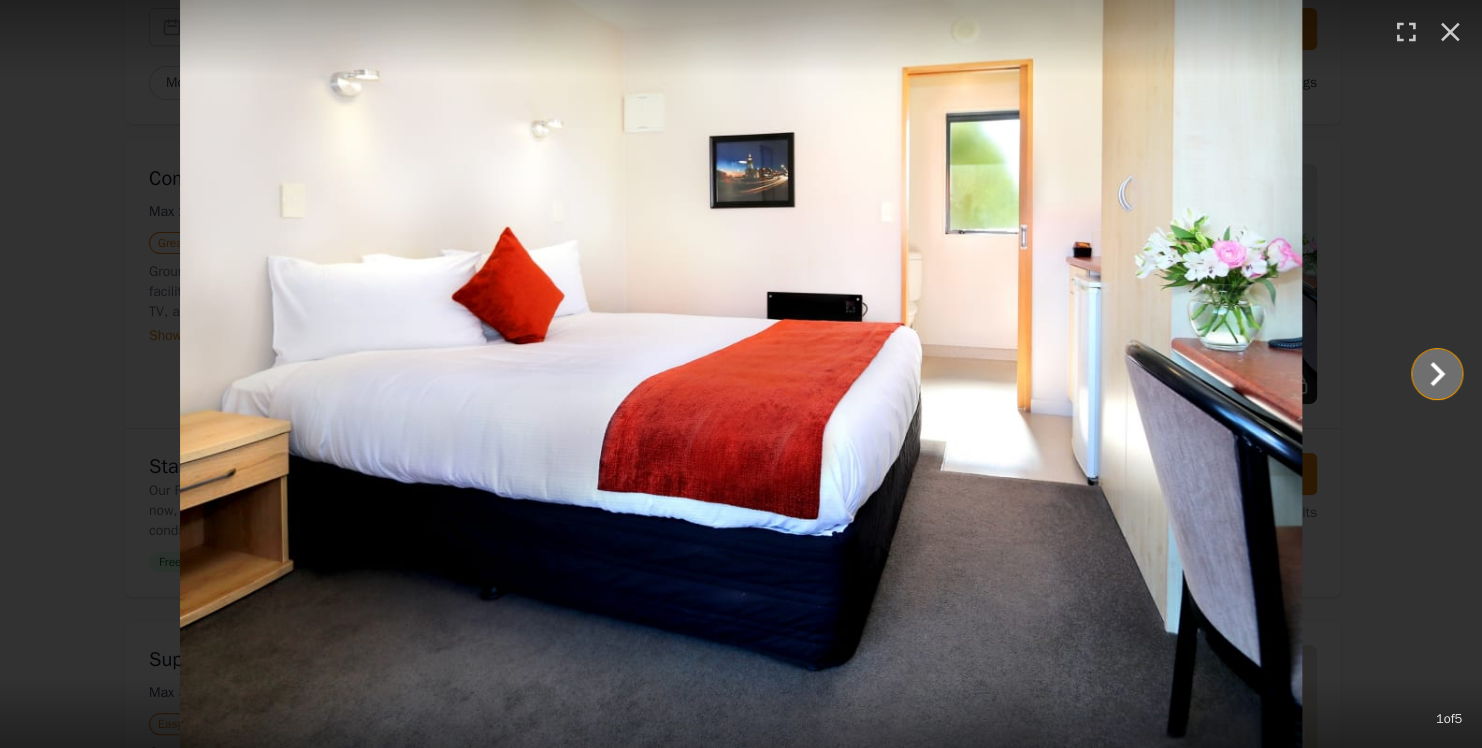click 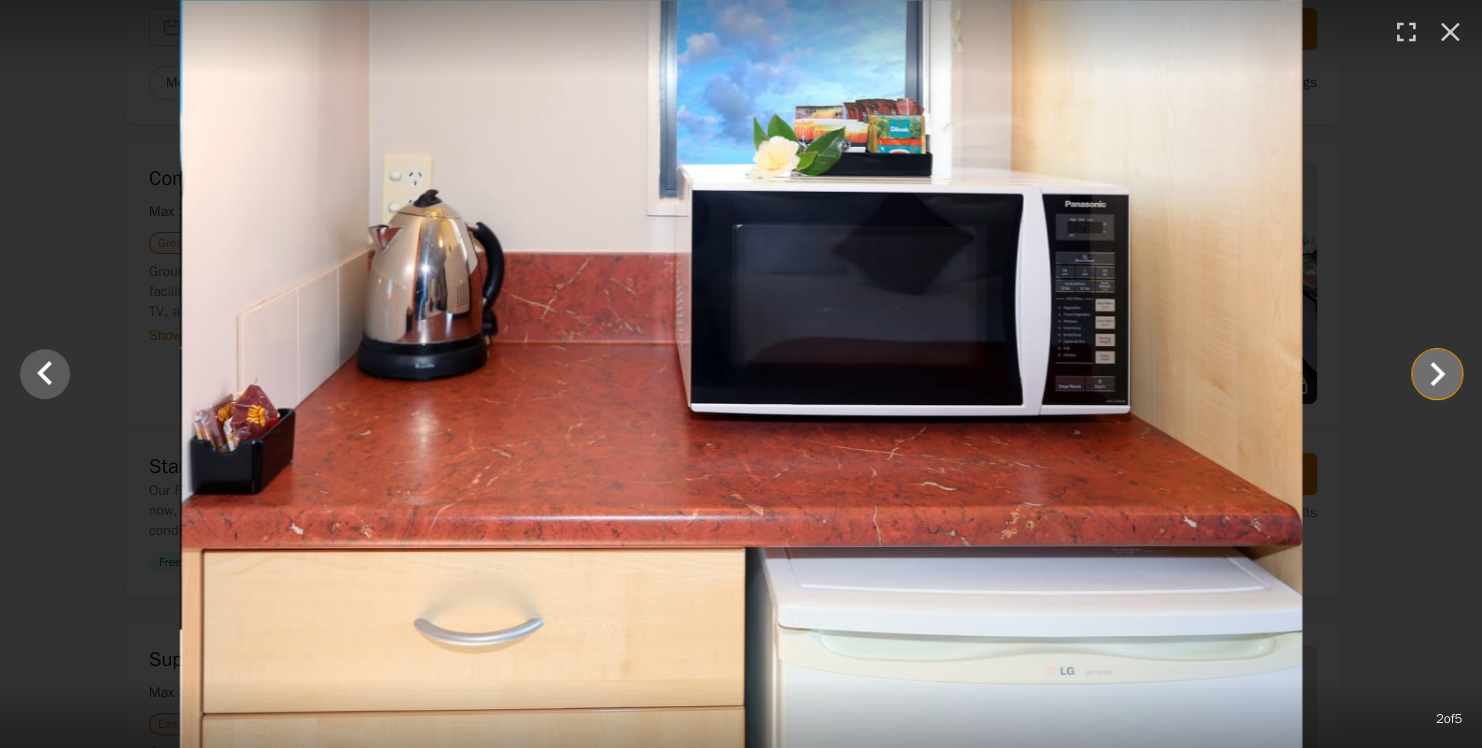 click 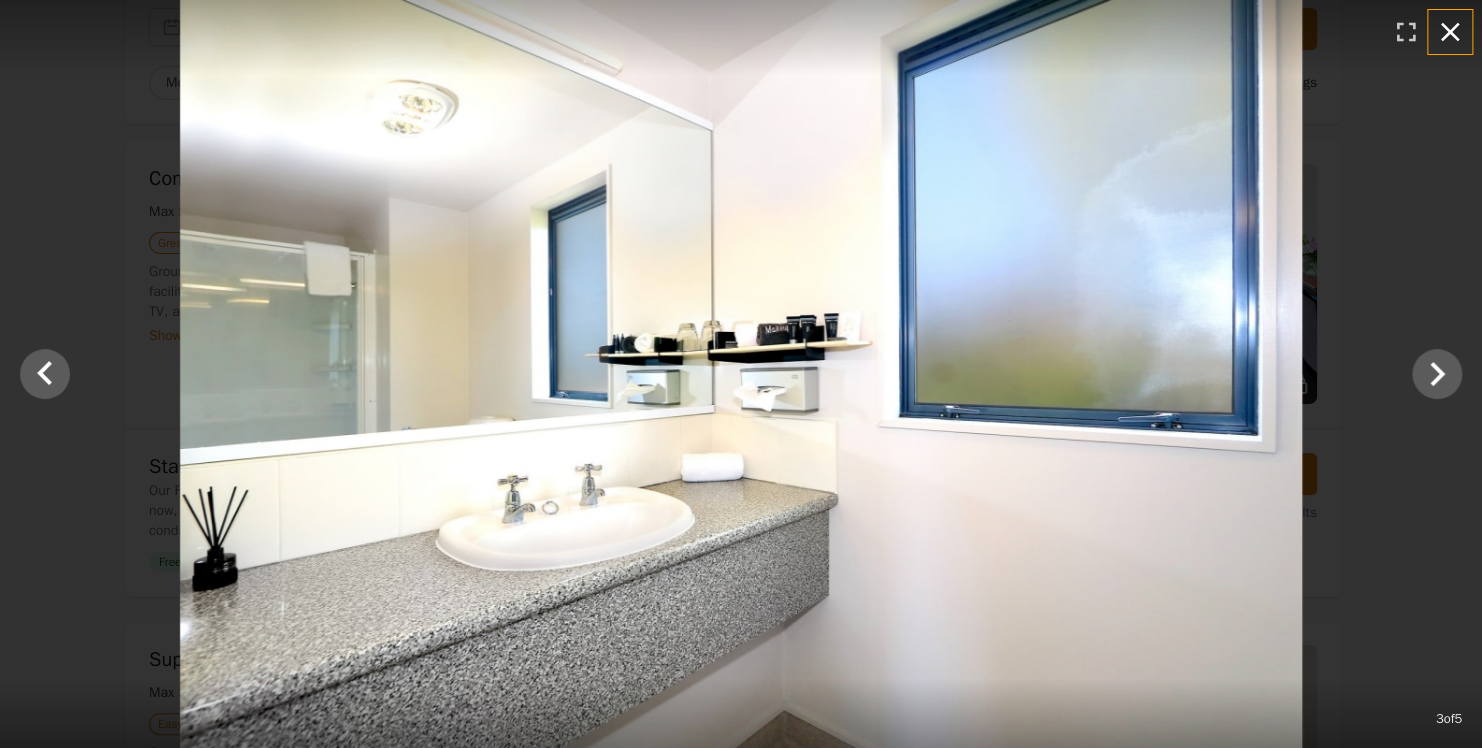 click 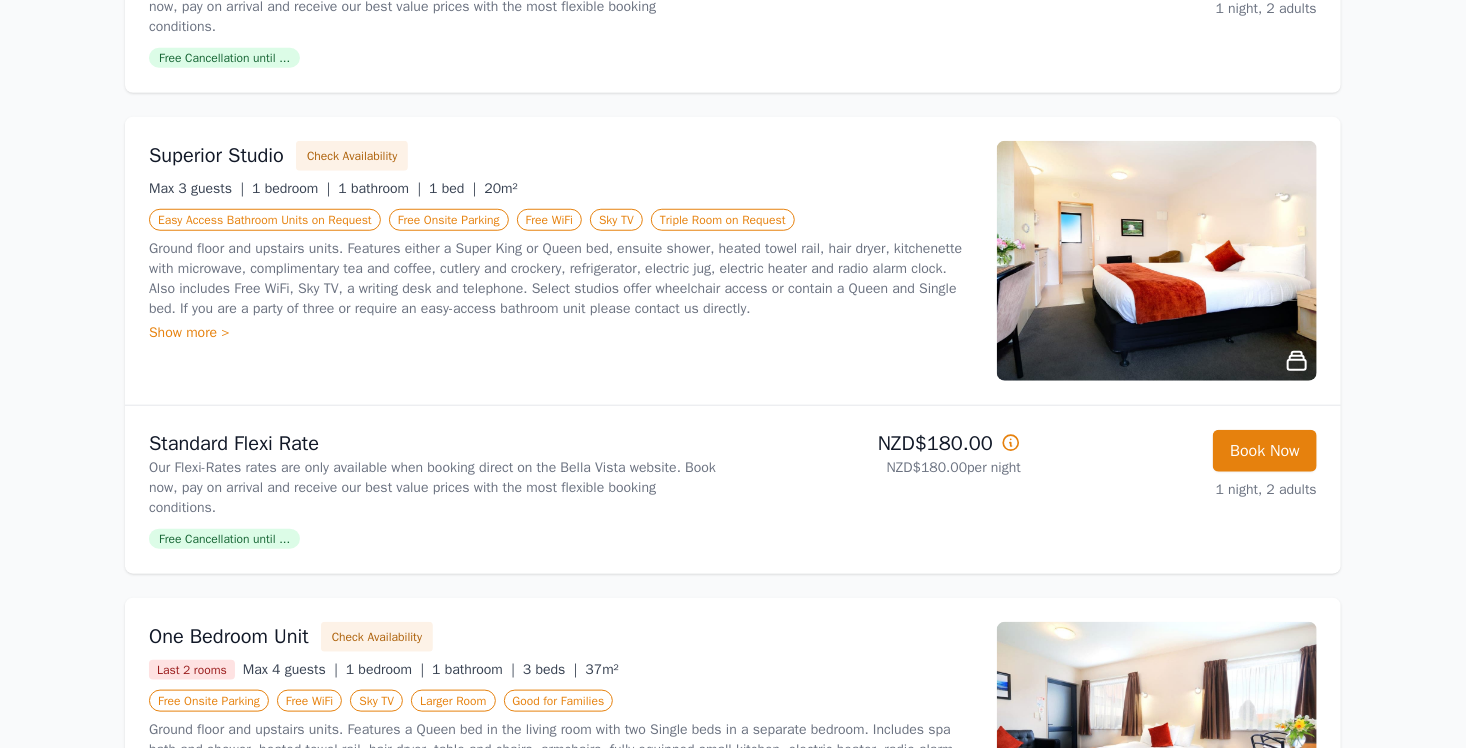 scroll, scrollTop: 800, scrollLeft: 0, axis: vertical 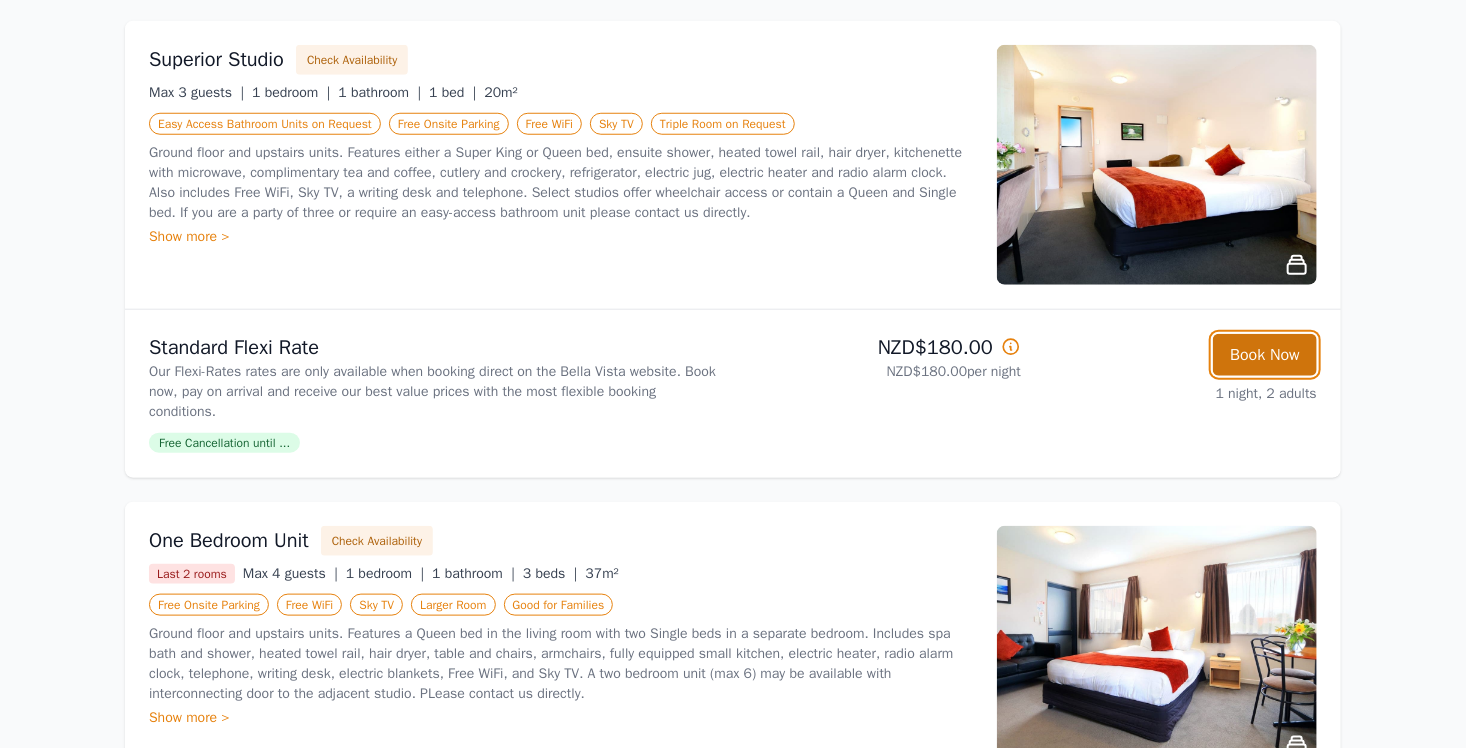 click on "Book Now" at bounding box center [1265, 355] 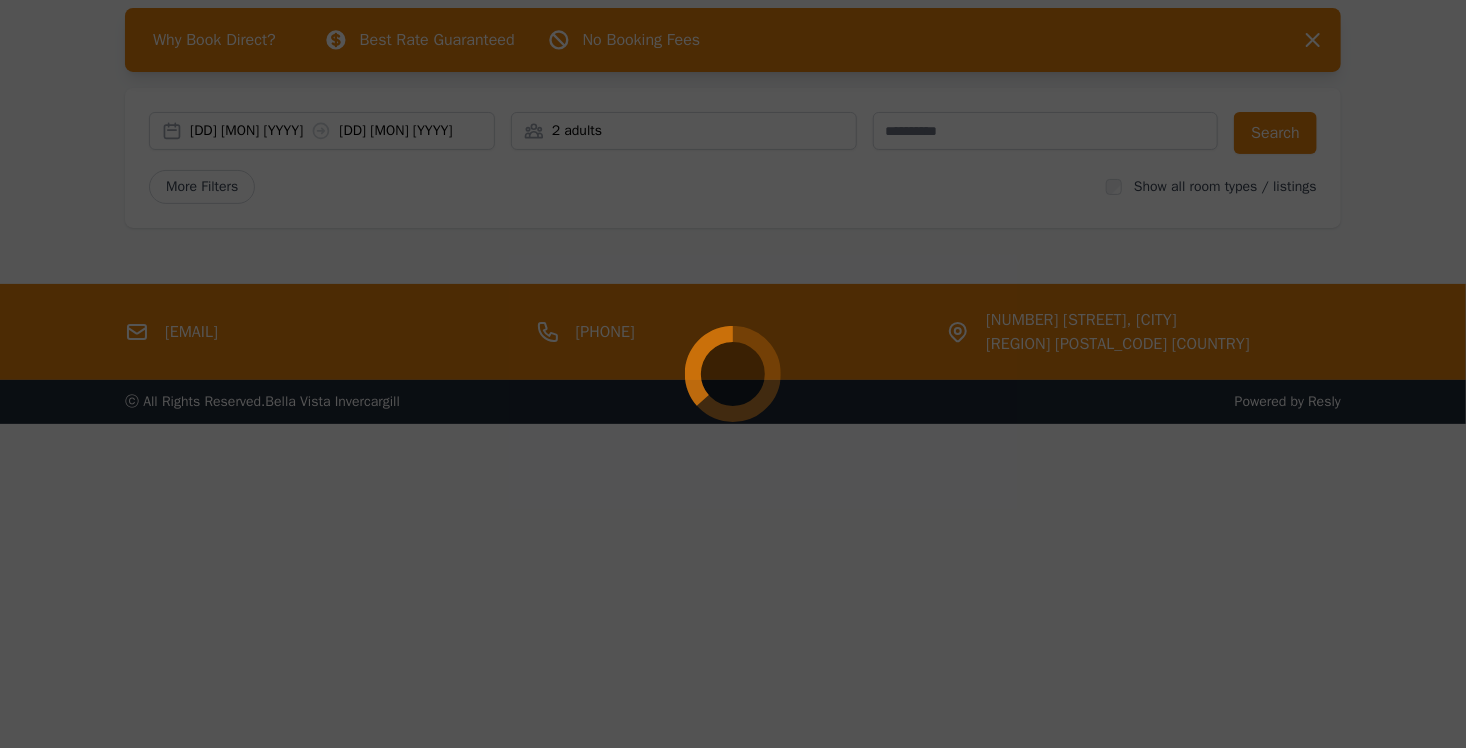 scroll, scrollTop: 96, scrollLeft: 0, axis: vertical 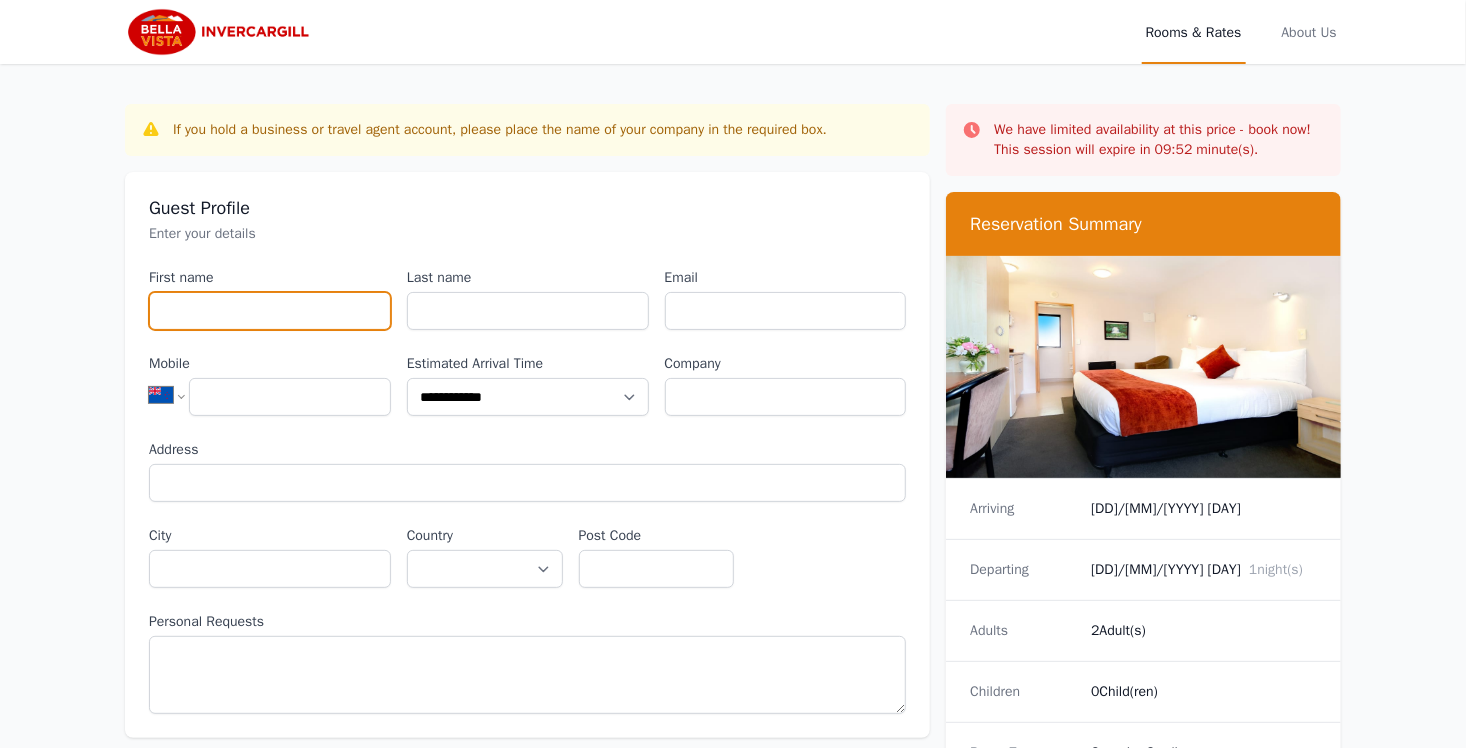 click on "First name" at bounding box center [270, 311] 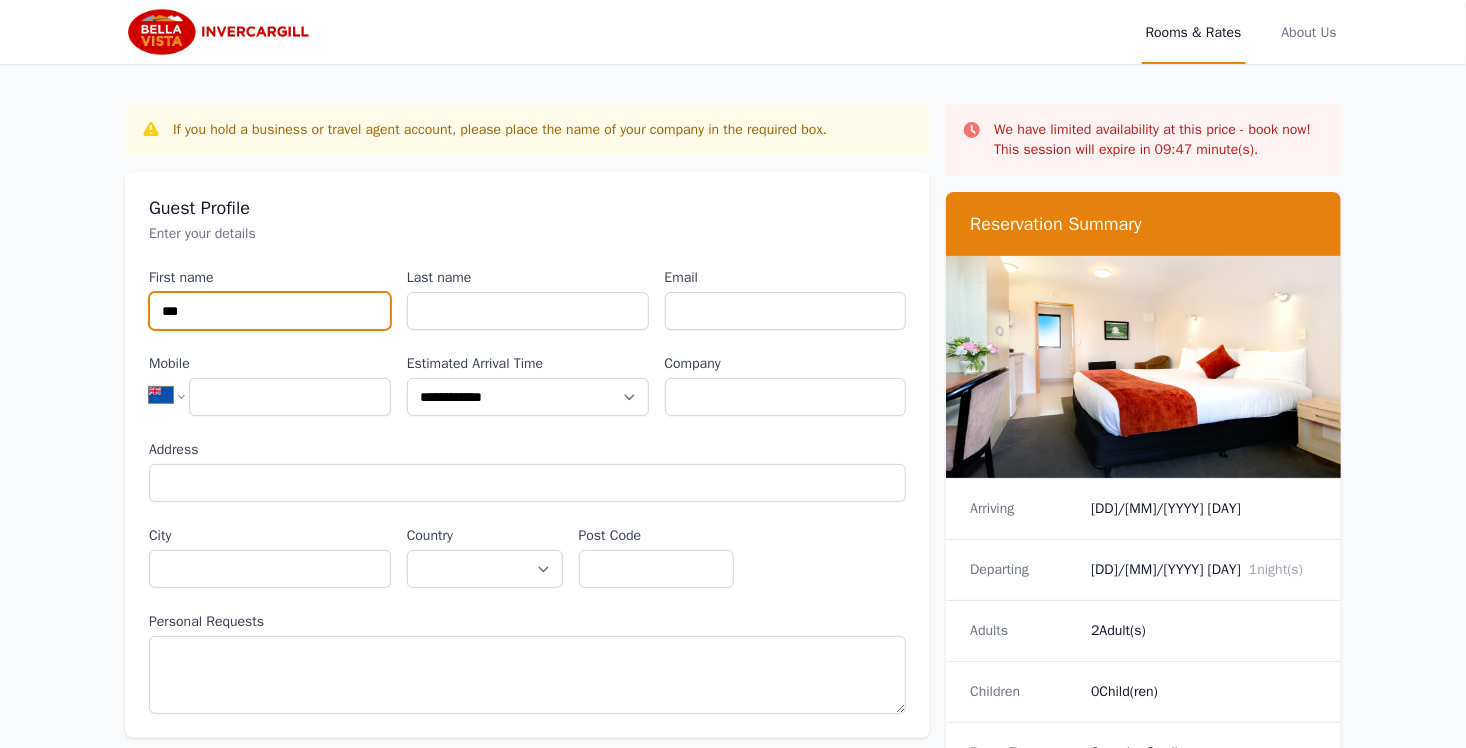 type on "***" 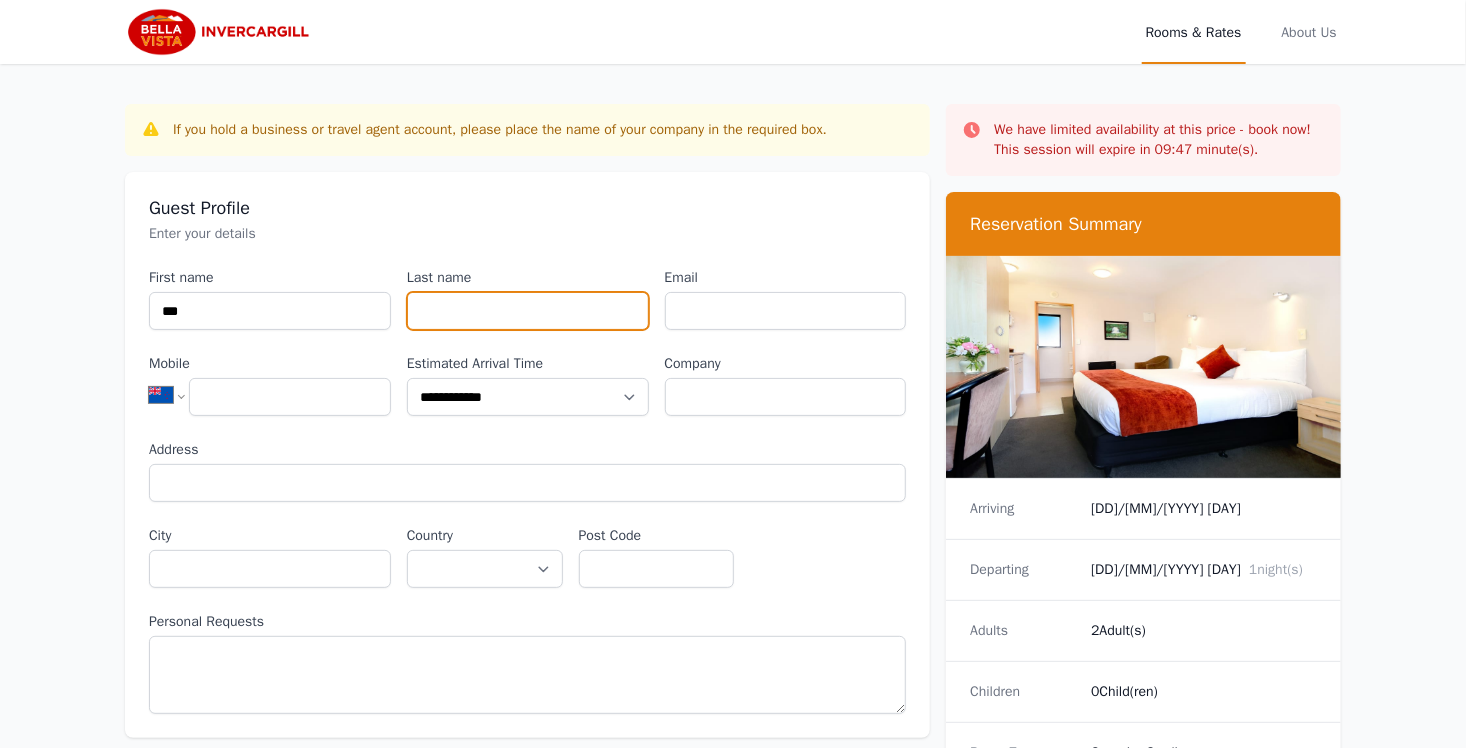 click on "Last name" at bounding box center (528, 311) 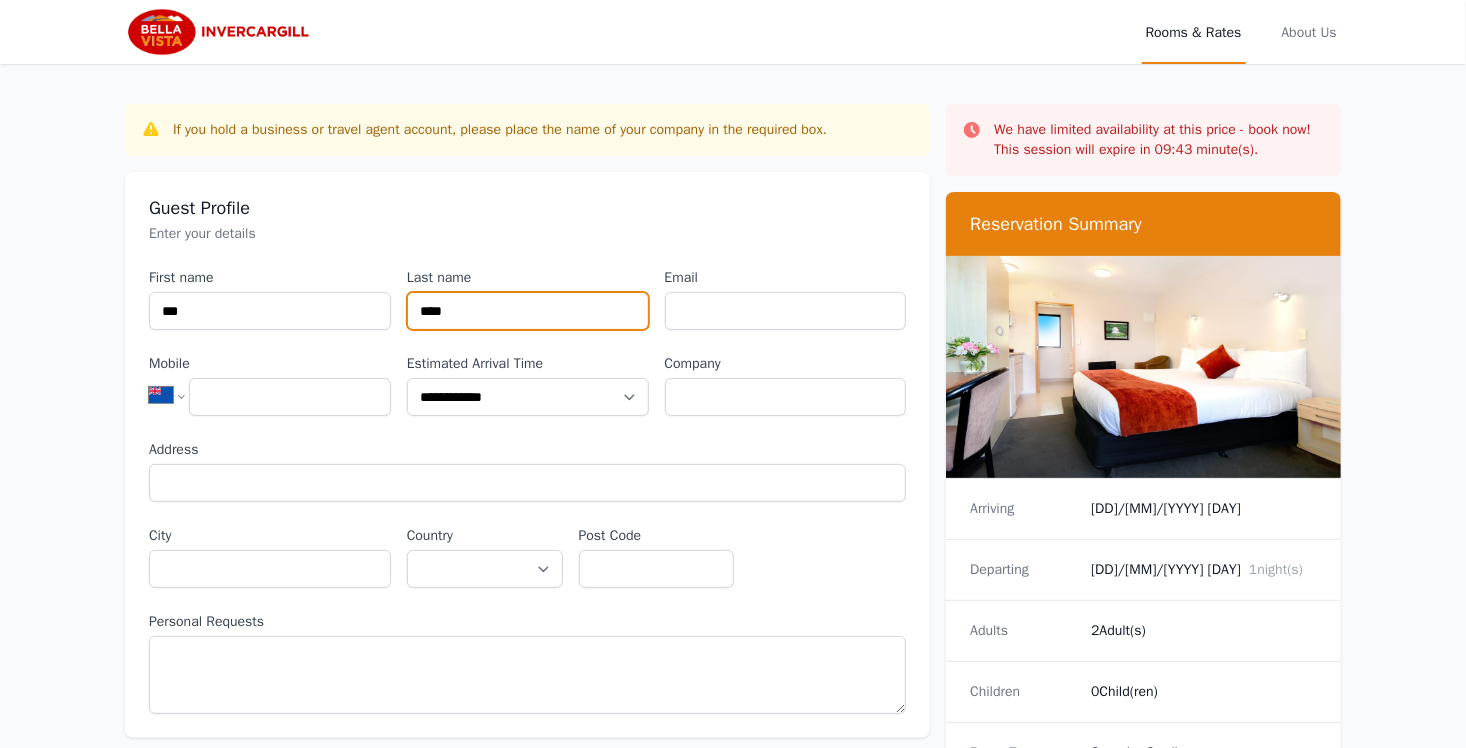 type on "****" 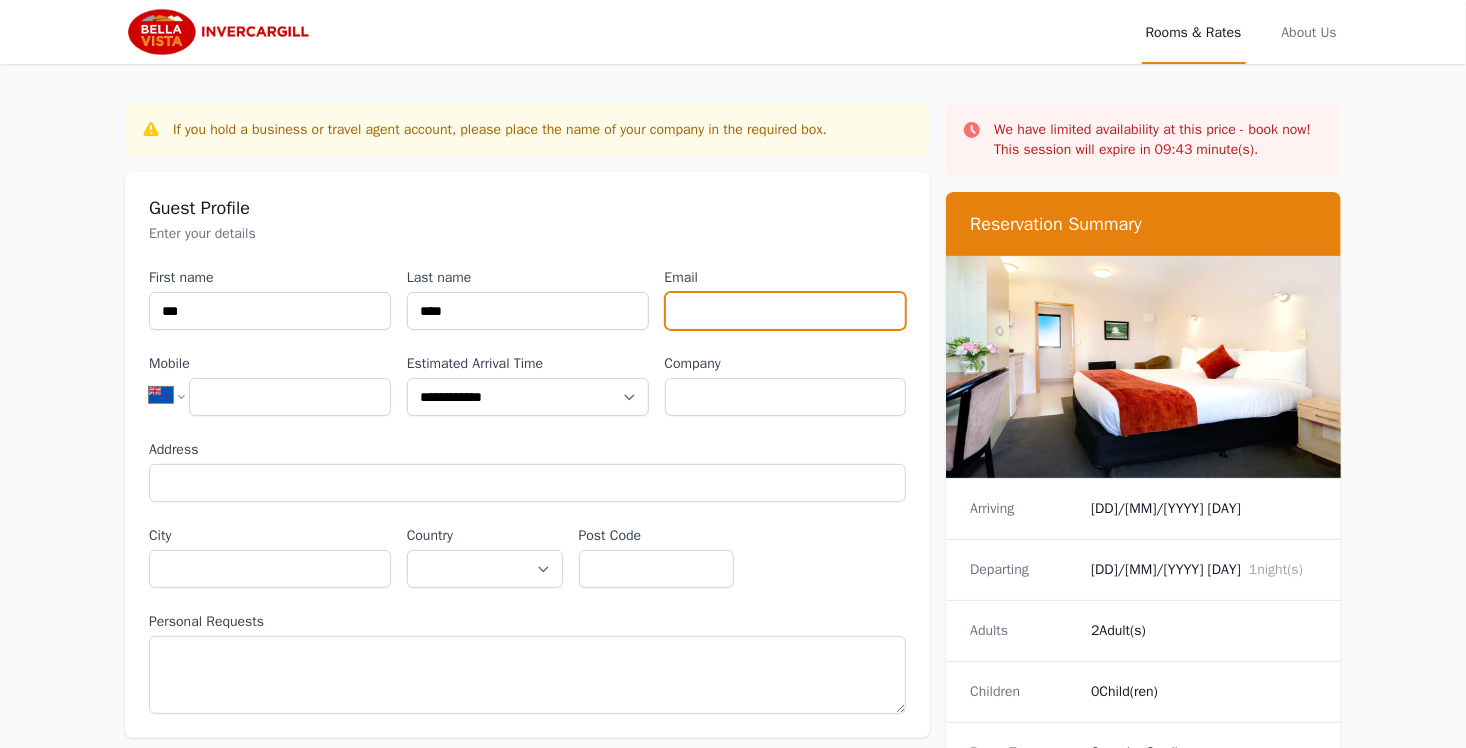 click on "Email" at bounding box center [786, 311] 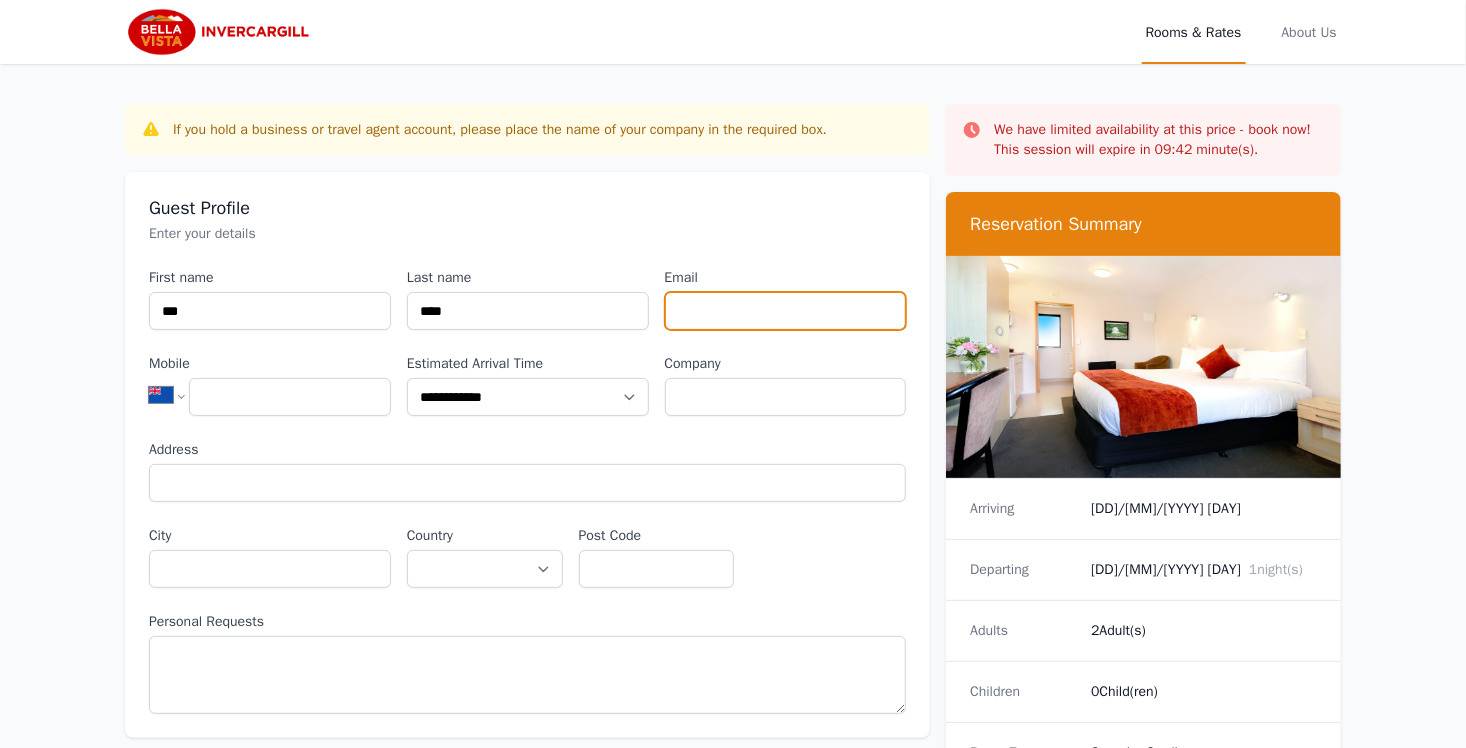 type on "**********" 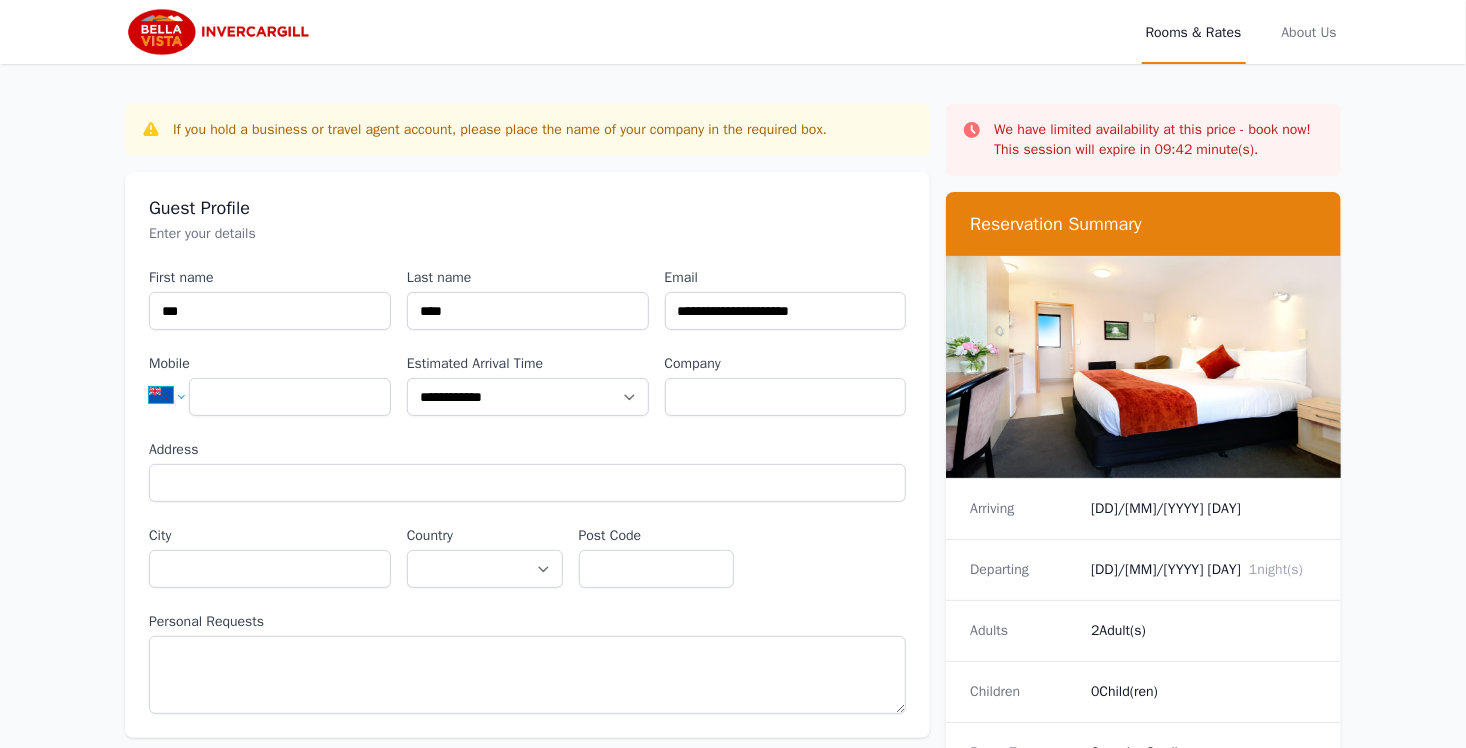 select on "**" 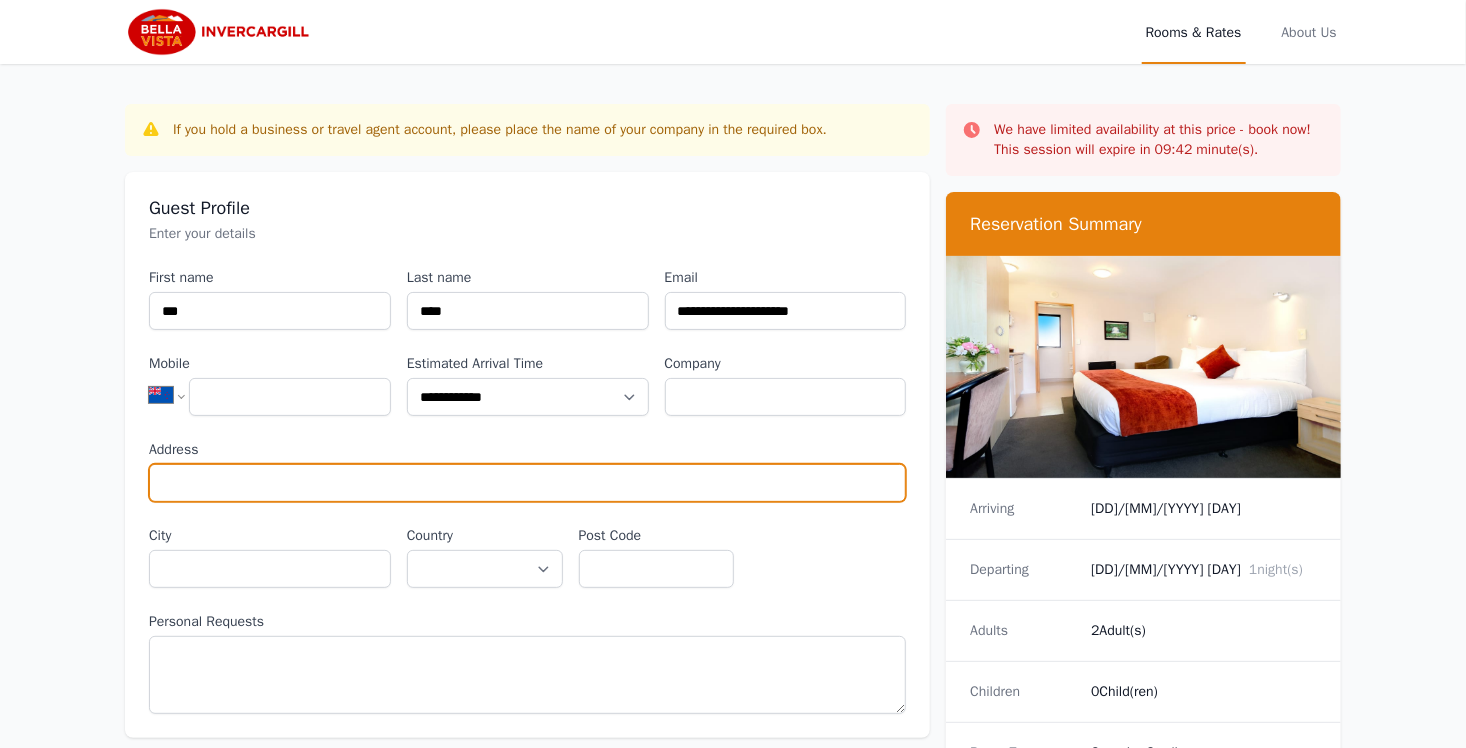 type on "**********" 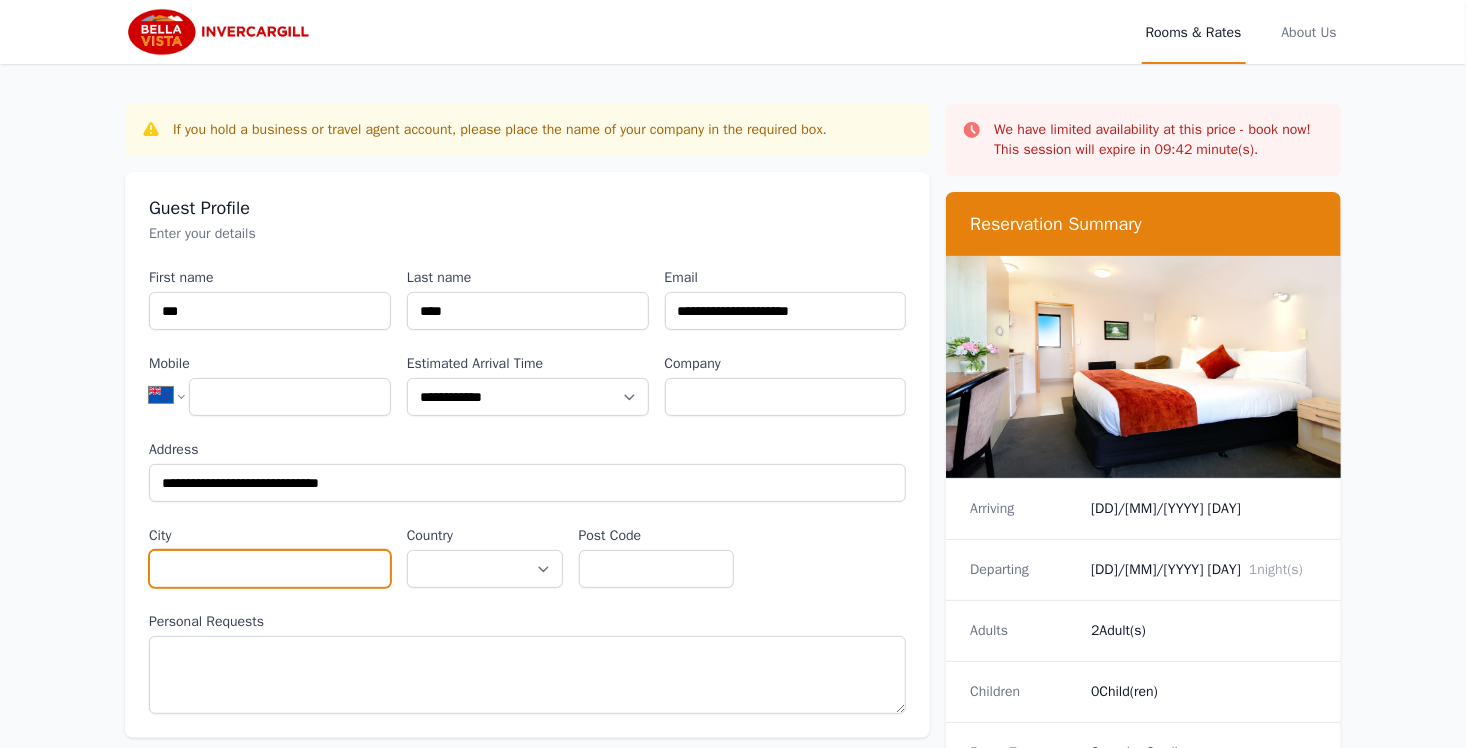 type on "**********" 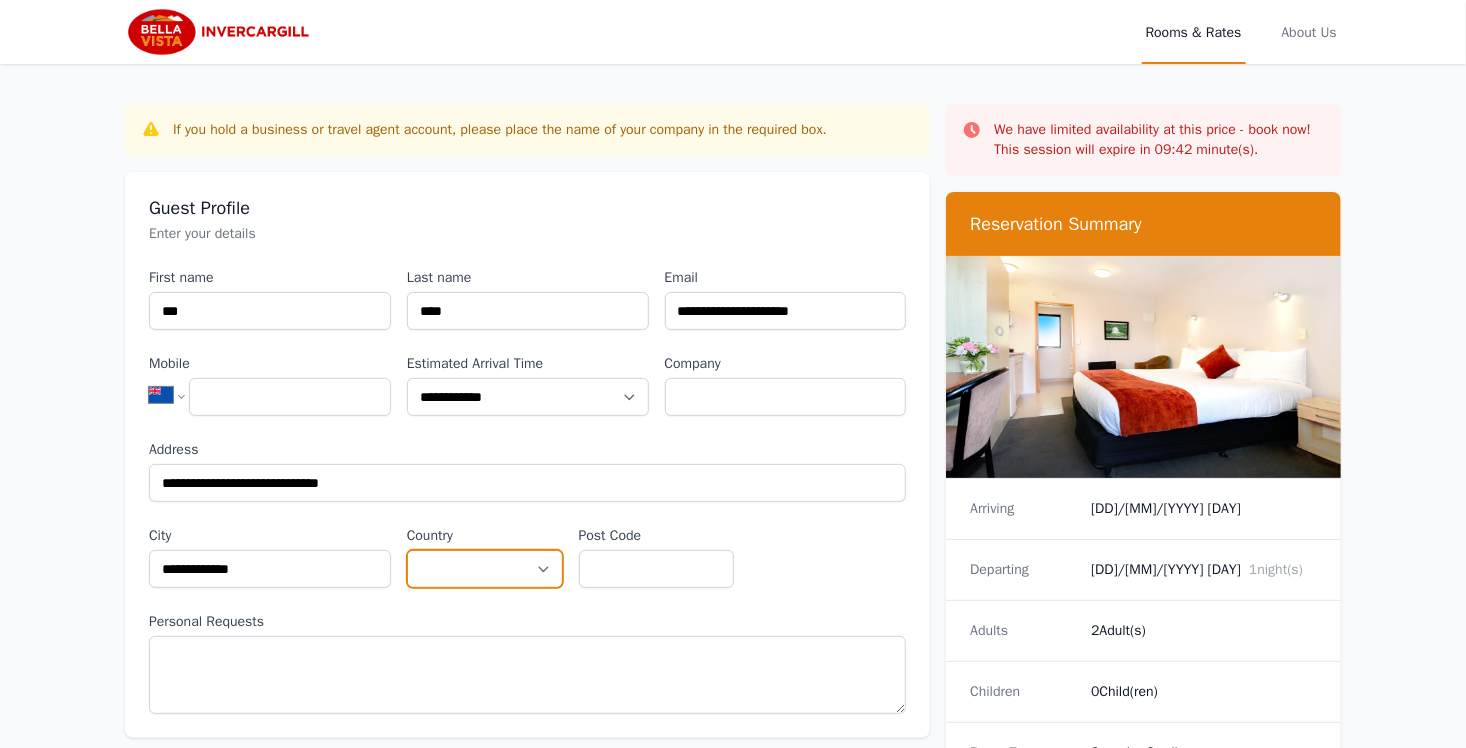 select on "*********" 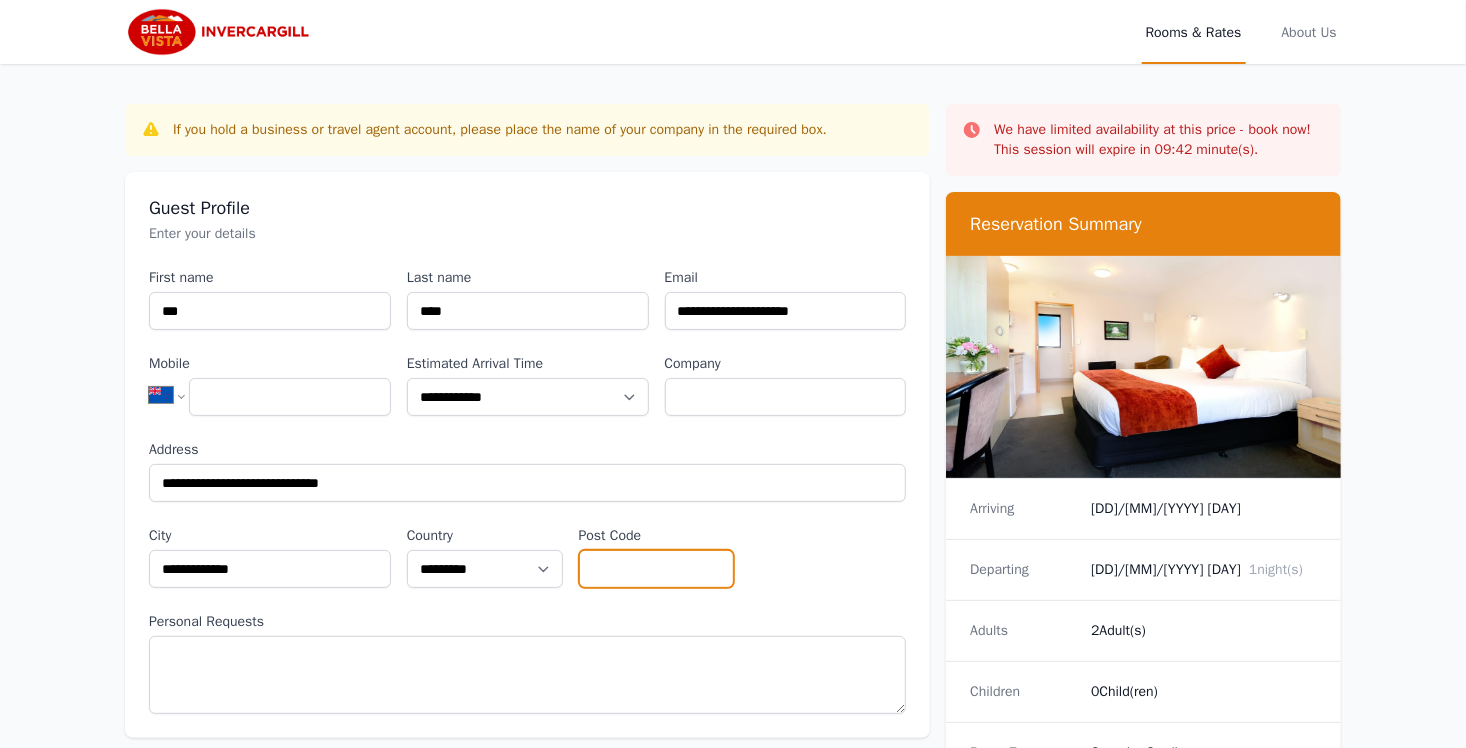 type on "****" 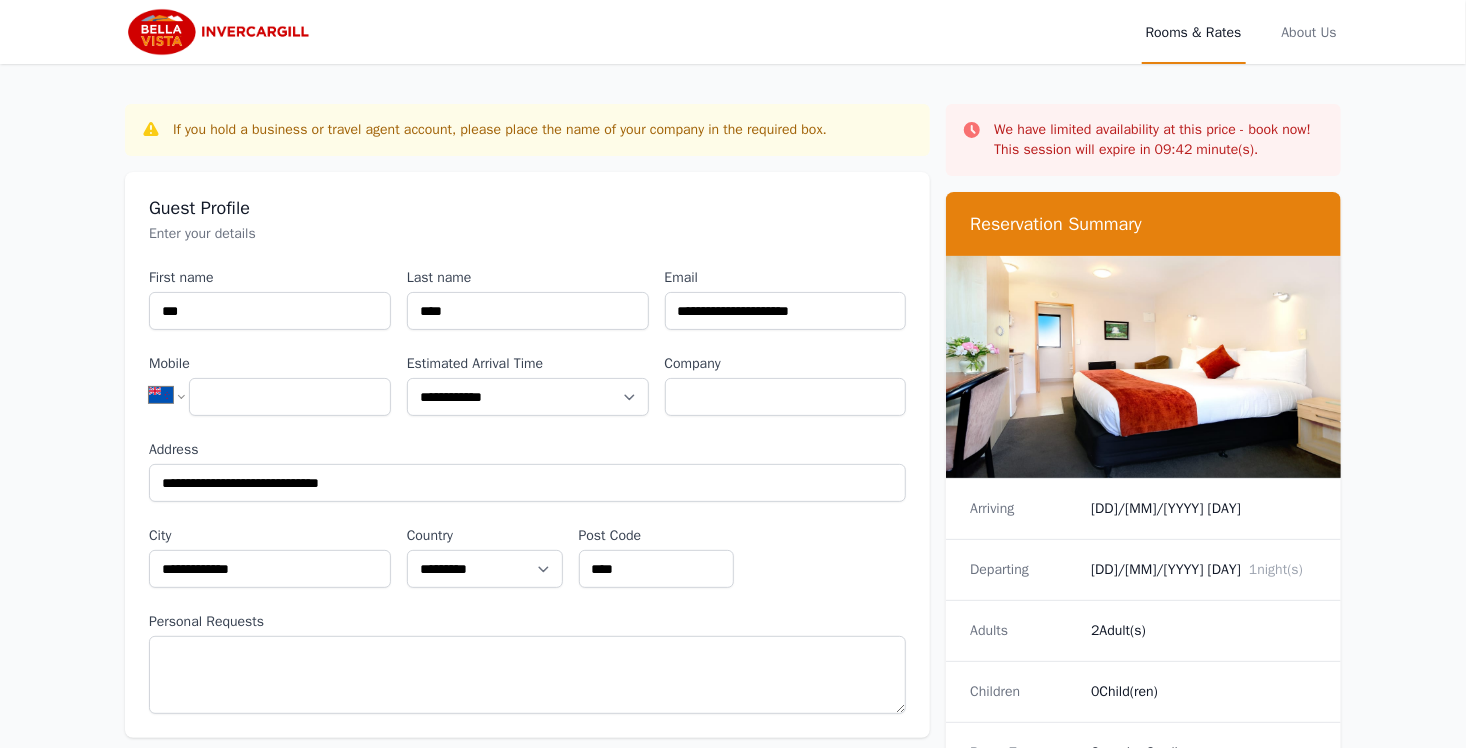 type on "********" 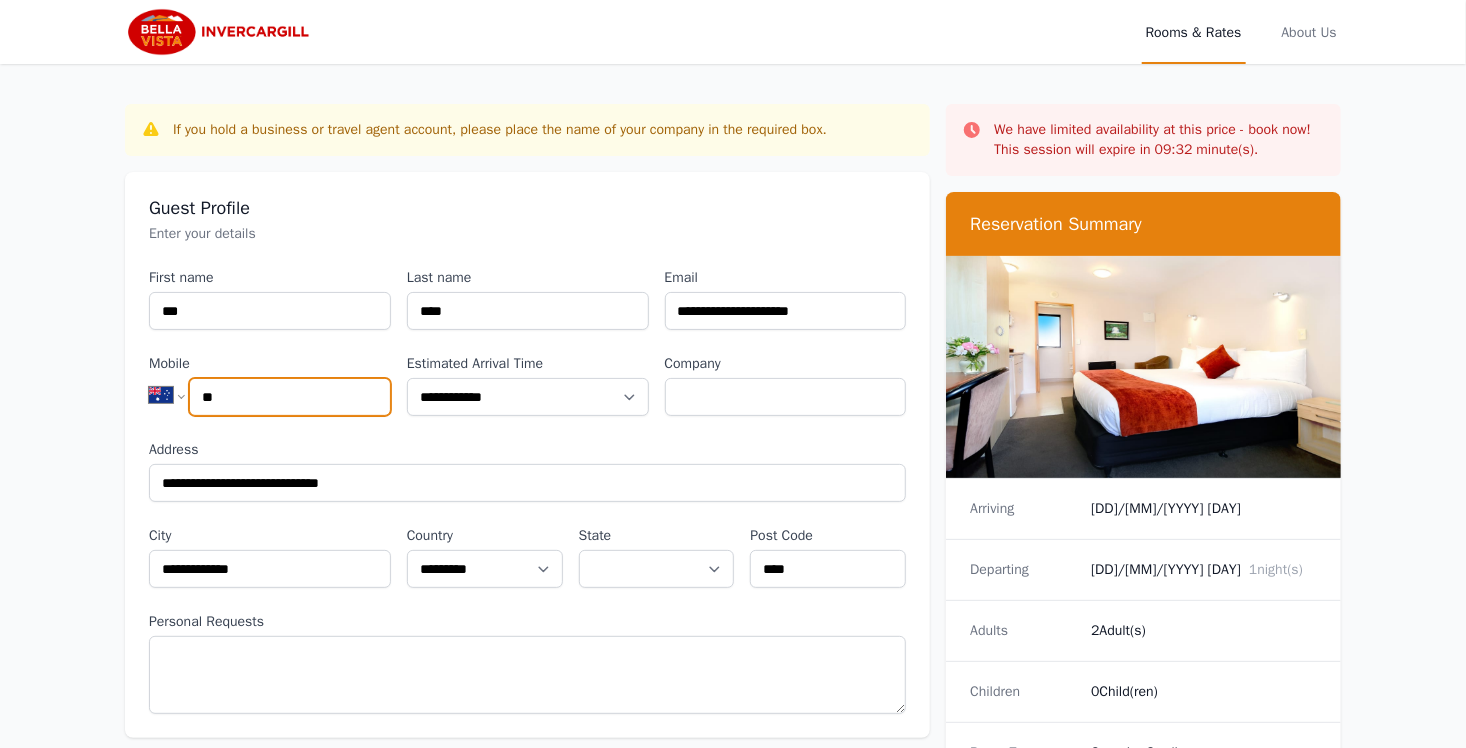type on "*" 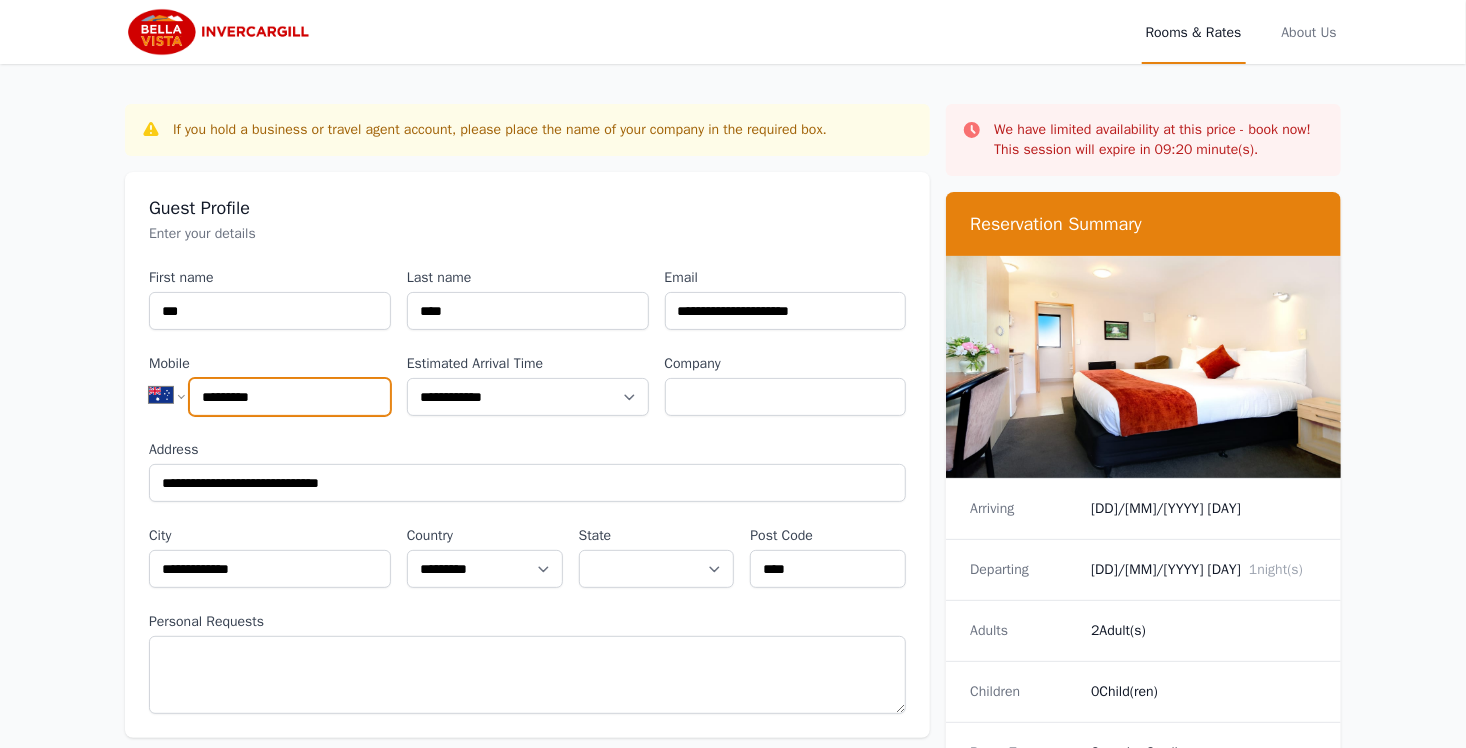 type on "*********" 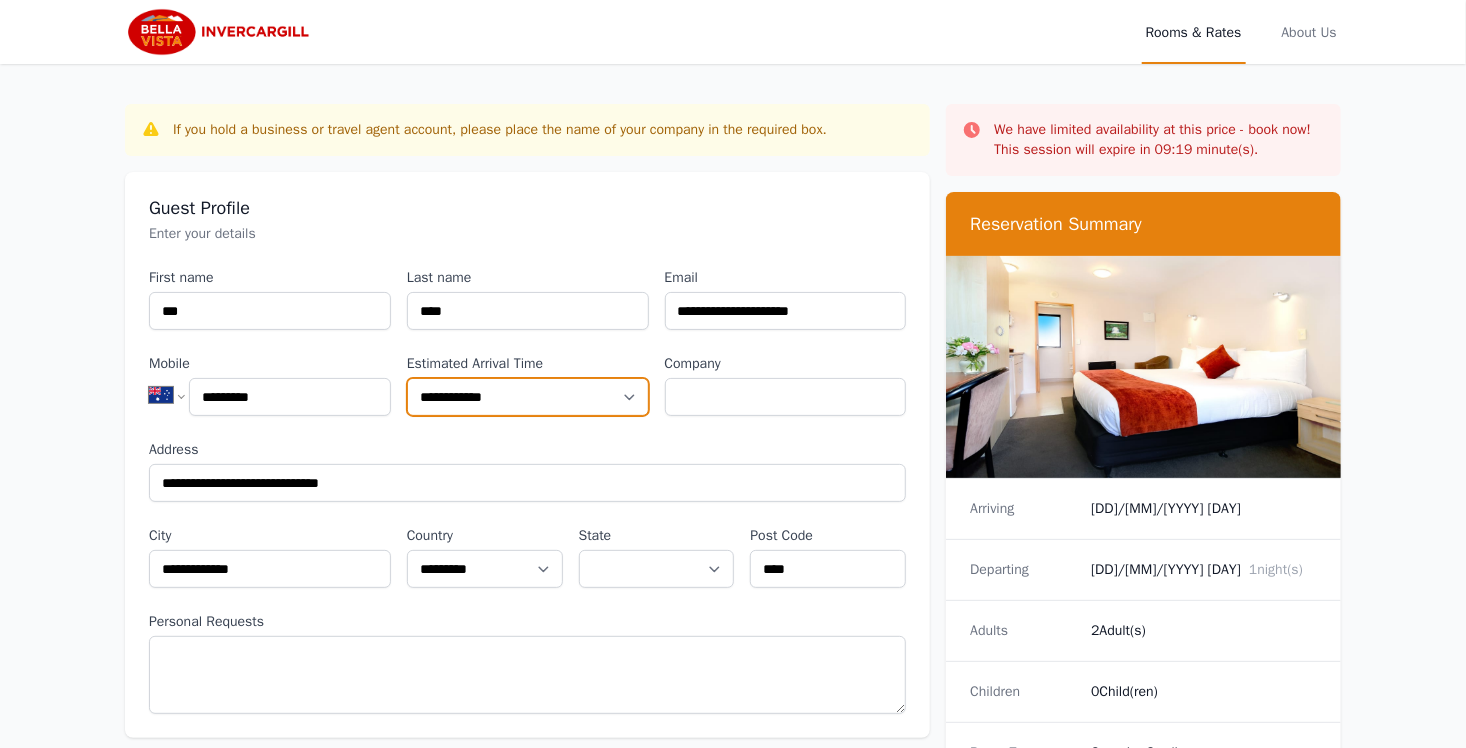 click on "**********" at bounding box center [528, 397] 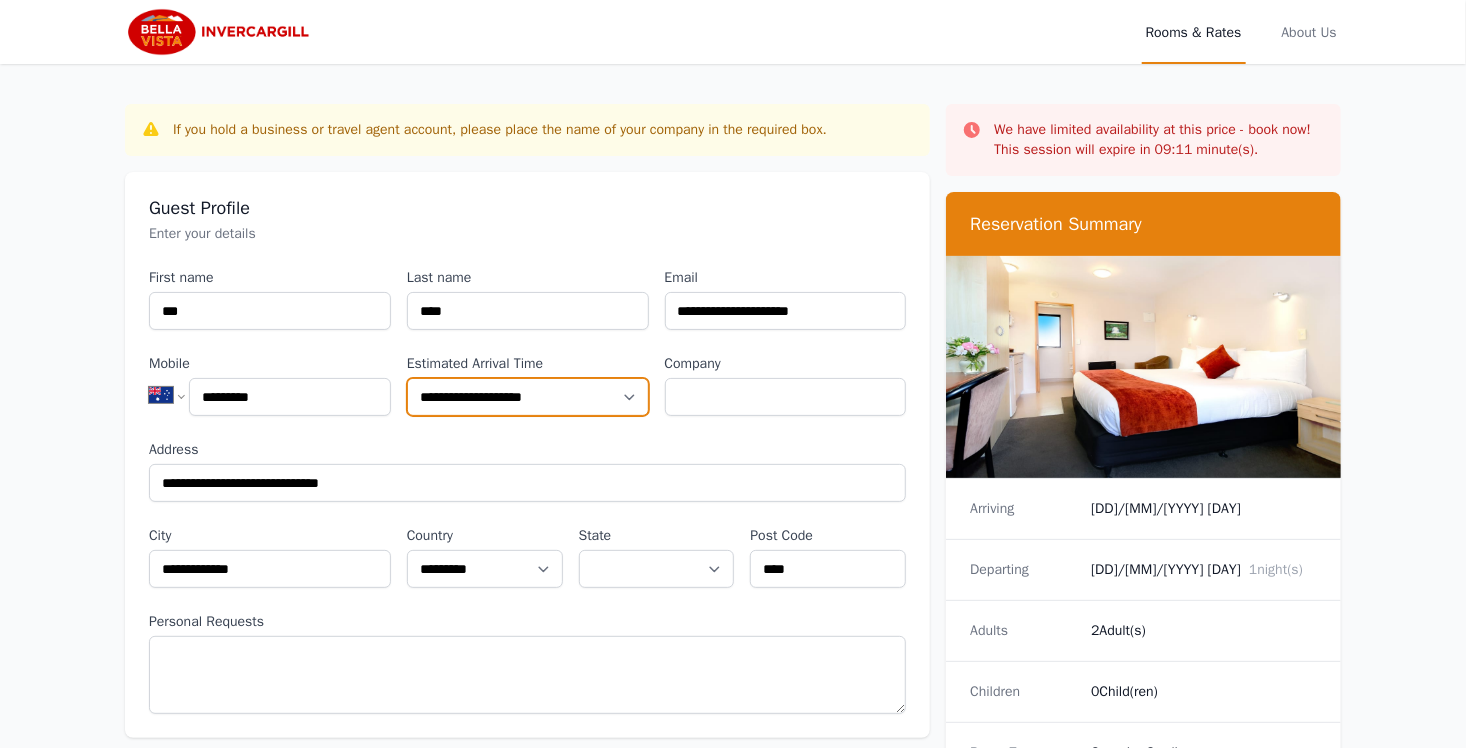click on "**********" at bounding box center (528, 397) 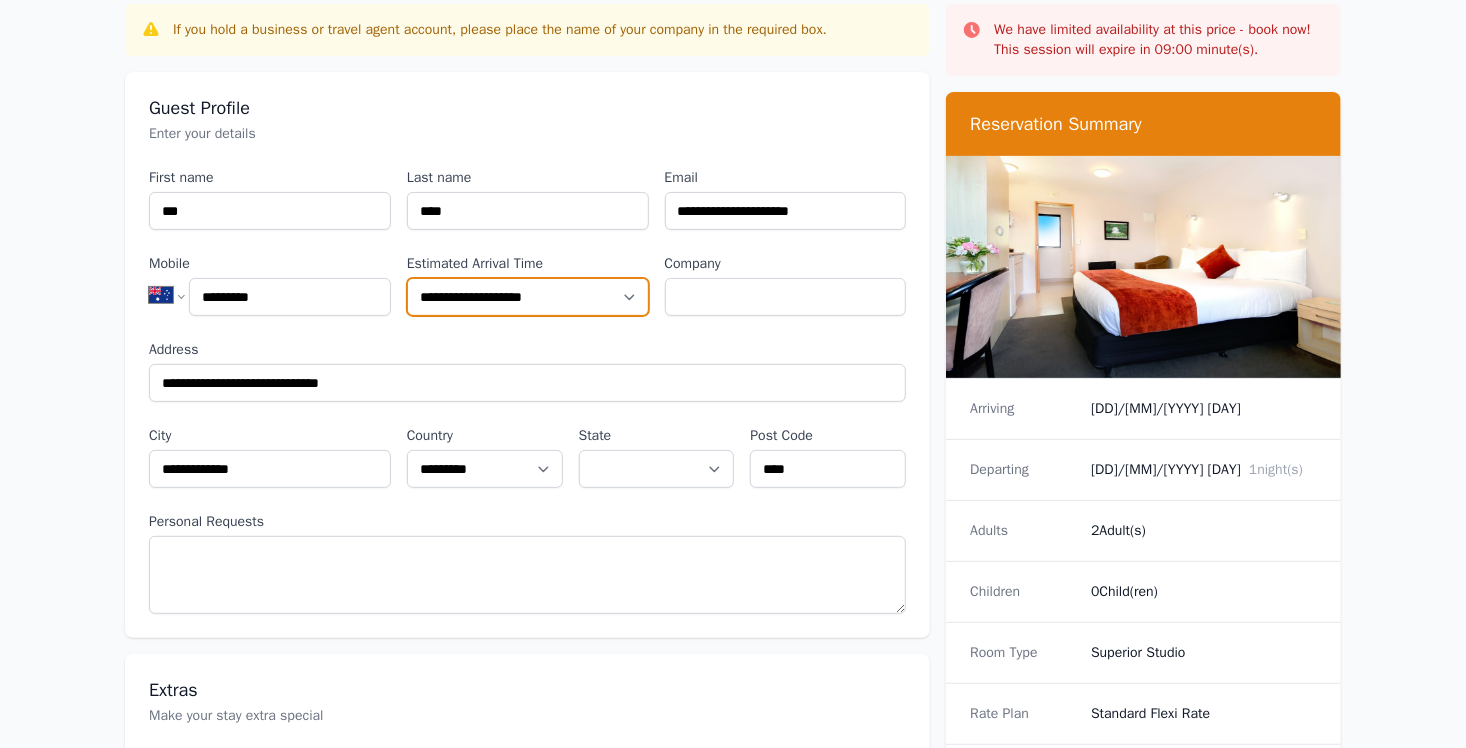 scroll, scrollTop: 200, scrollLeft: 0, axis: vertical 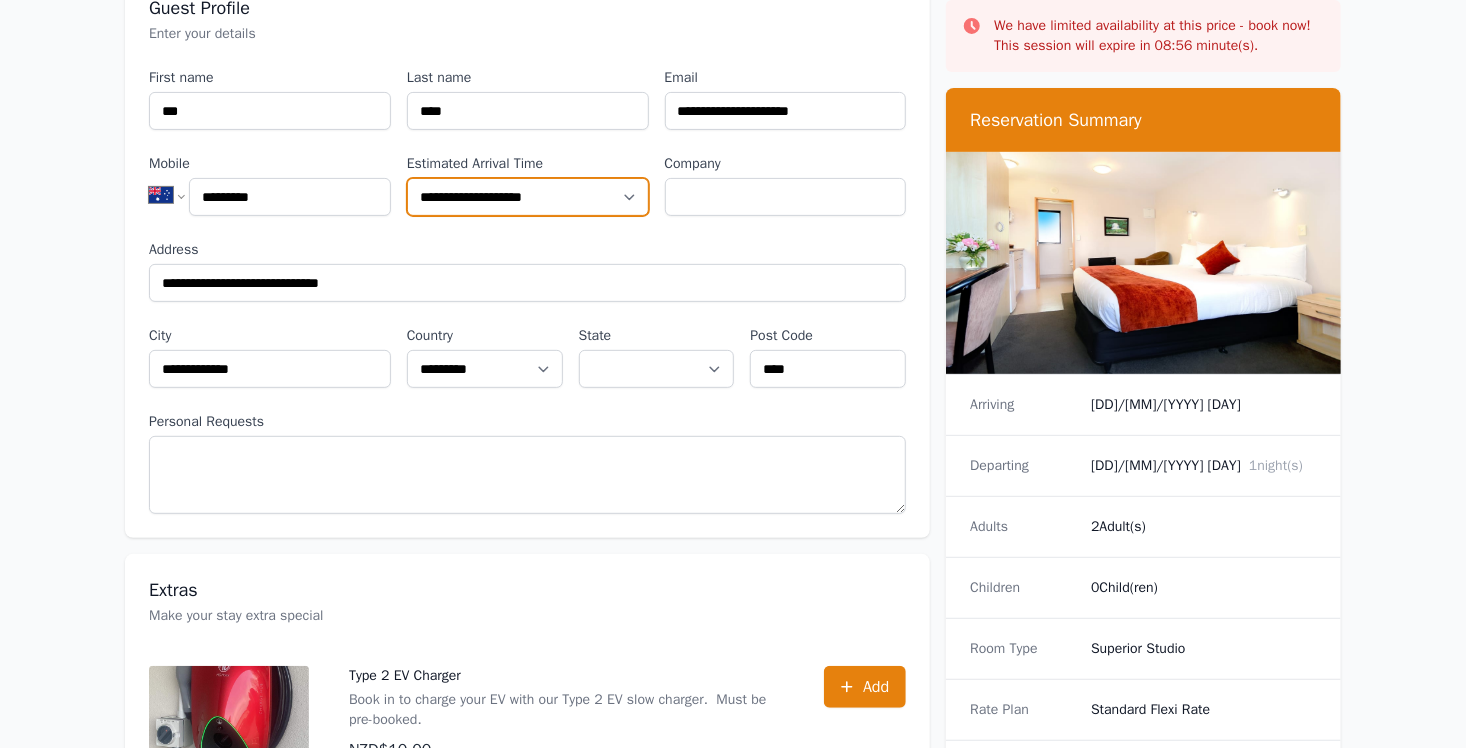 click on "**********" at bounding box center (528, 197) 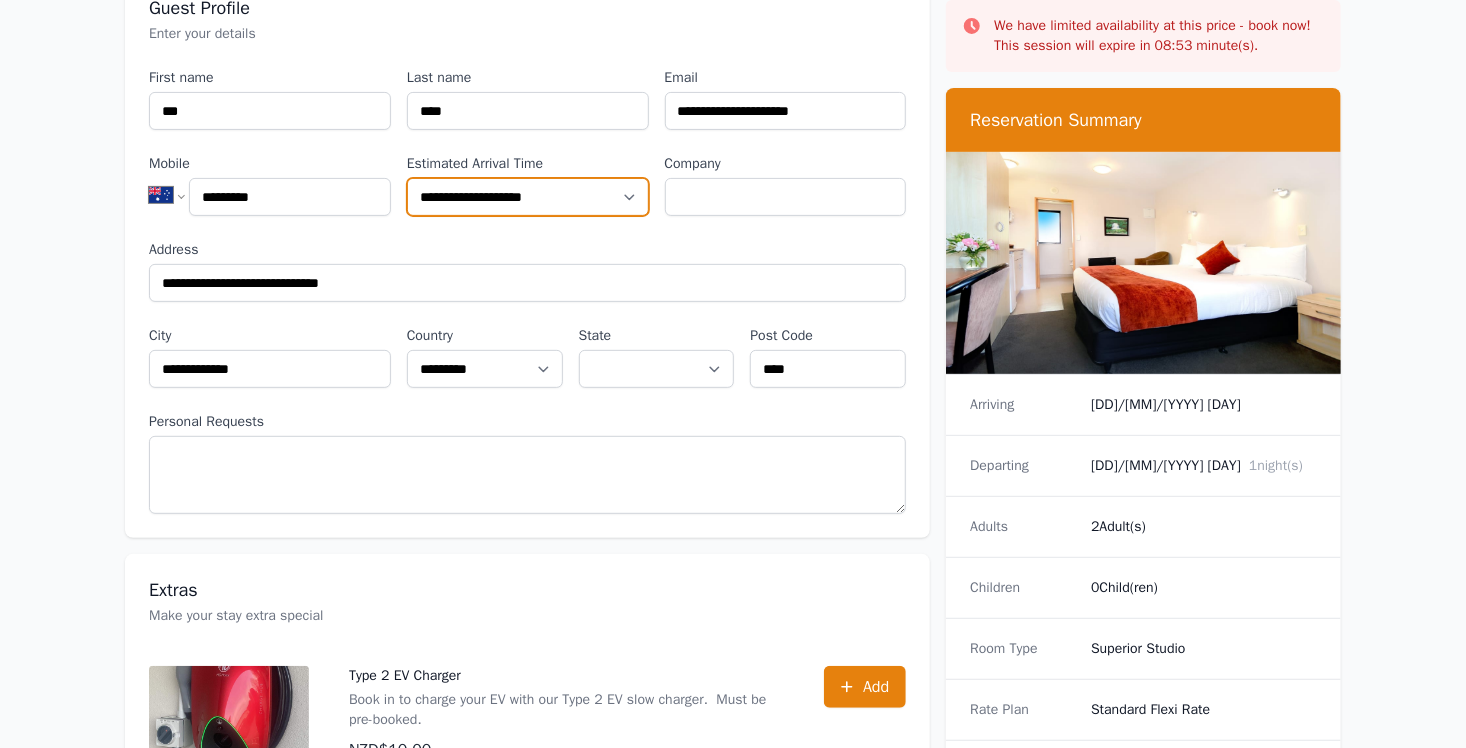 select on "**********" 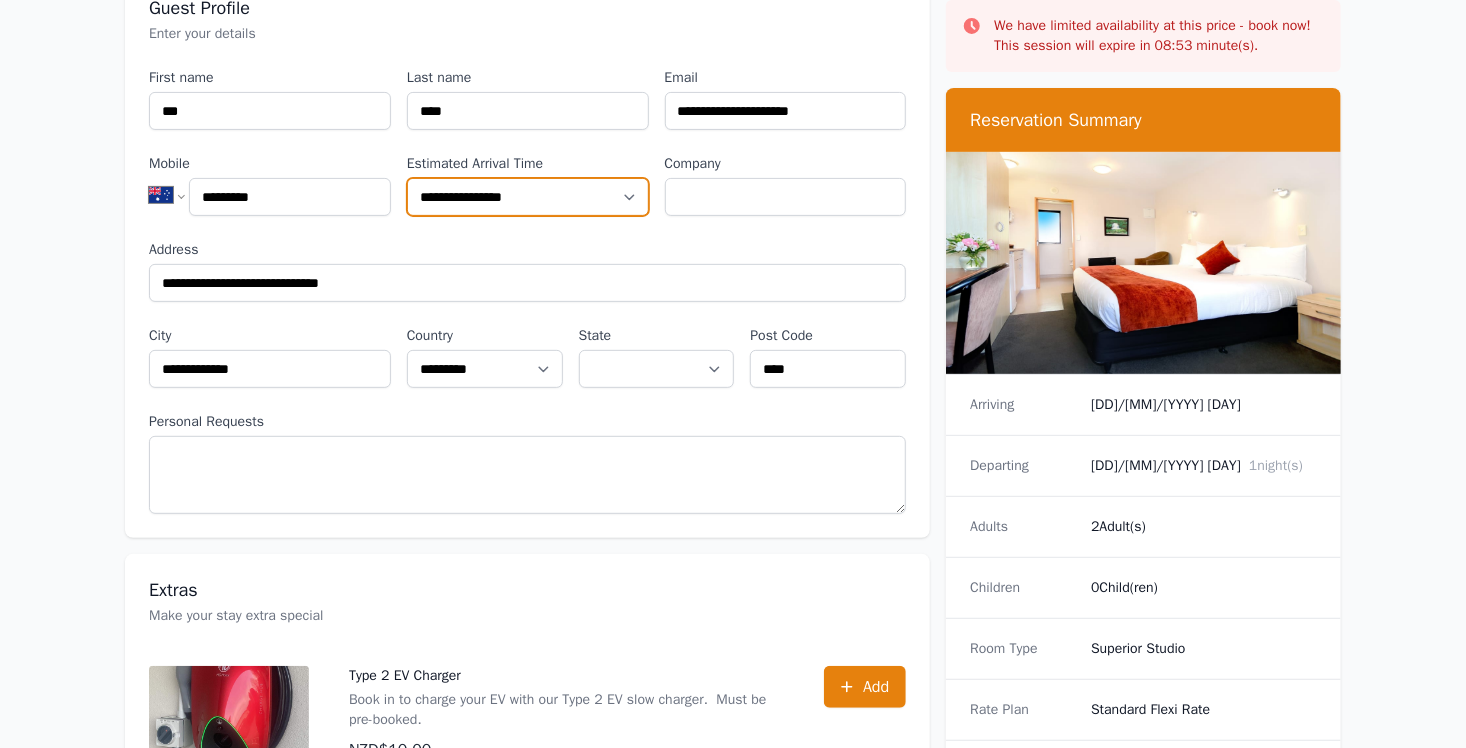 click on "**********" at bounding box center (528, 197) 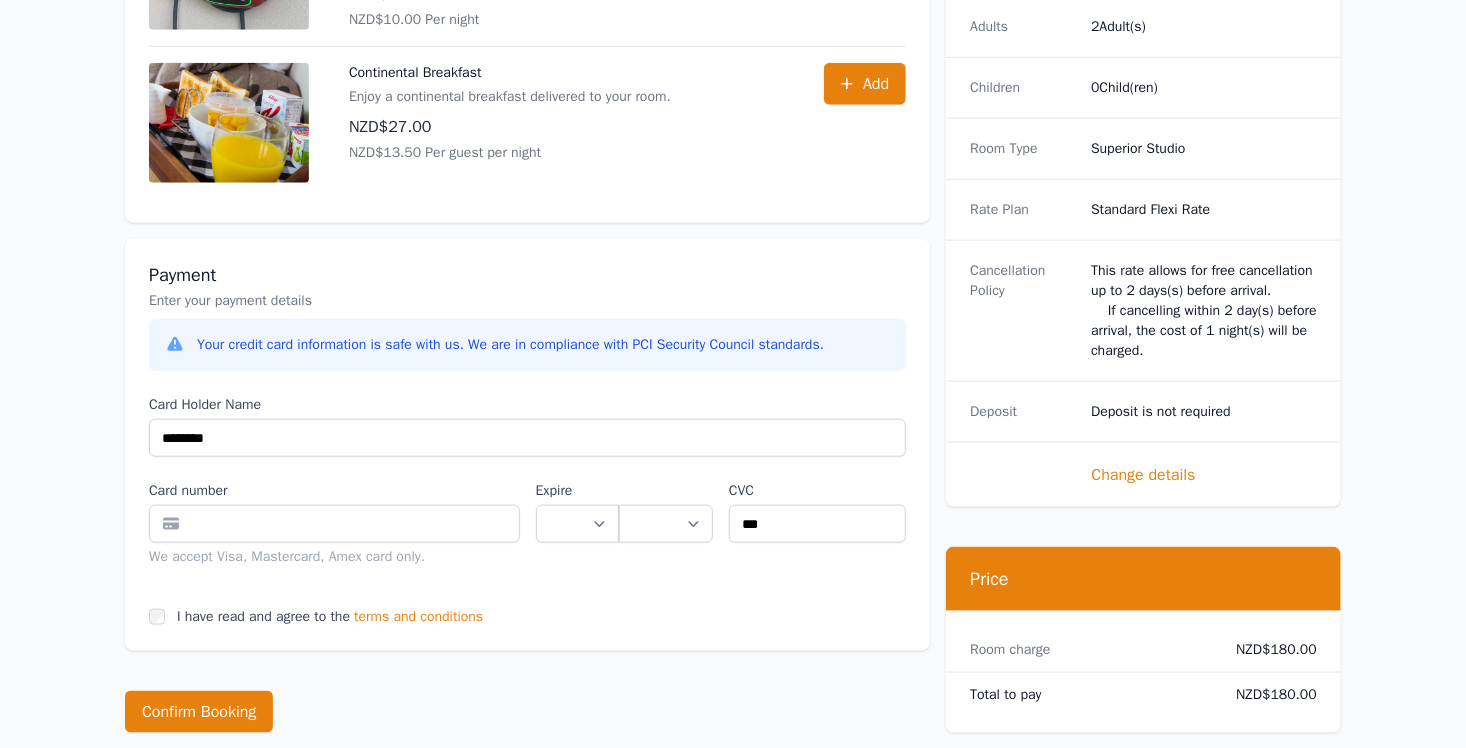 scroll, scrollTop: 1000, scrollLeft: 0, axis: vertical 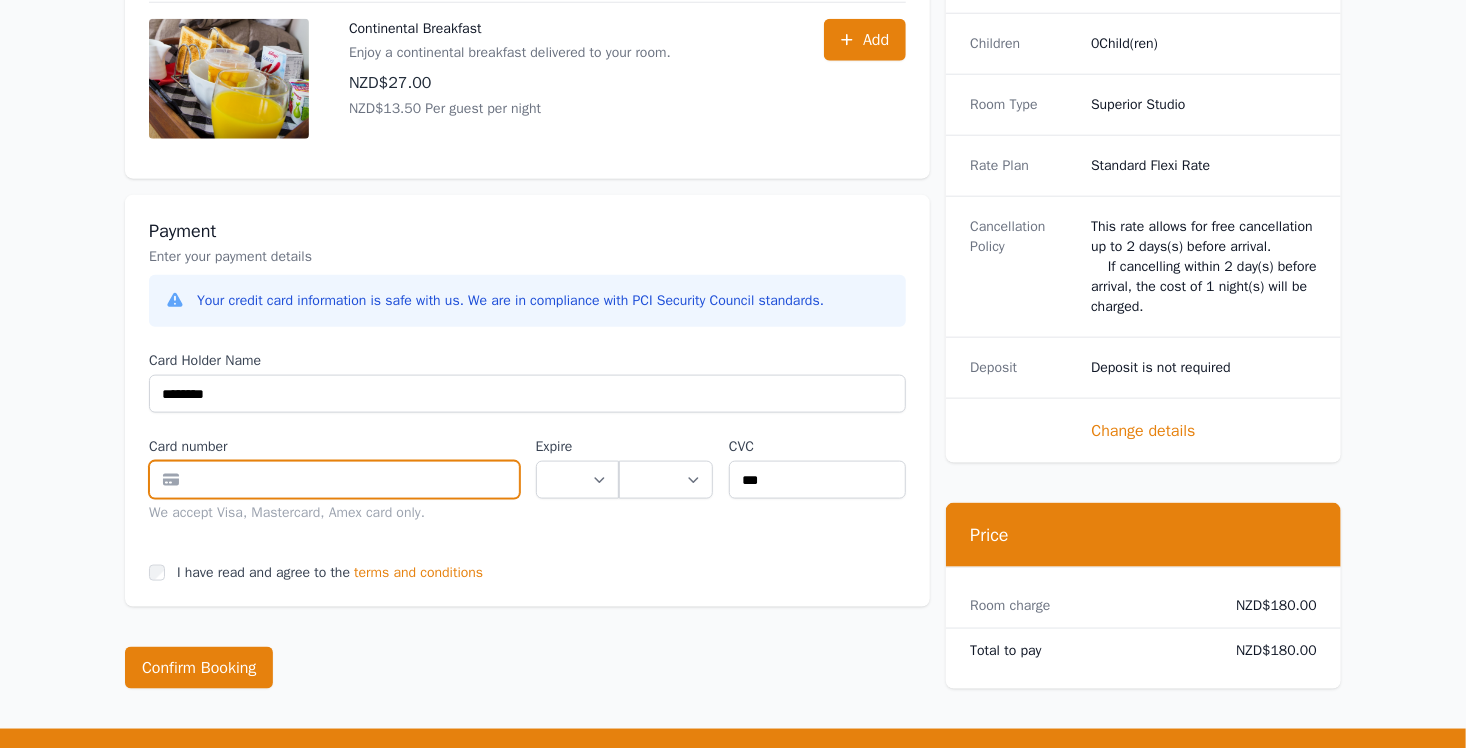 click at bounding box center (334, 480) 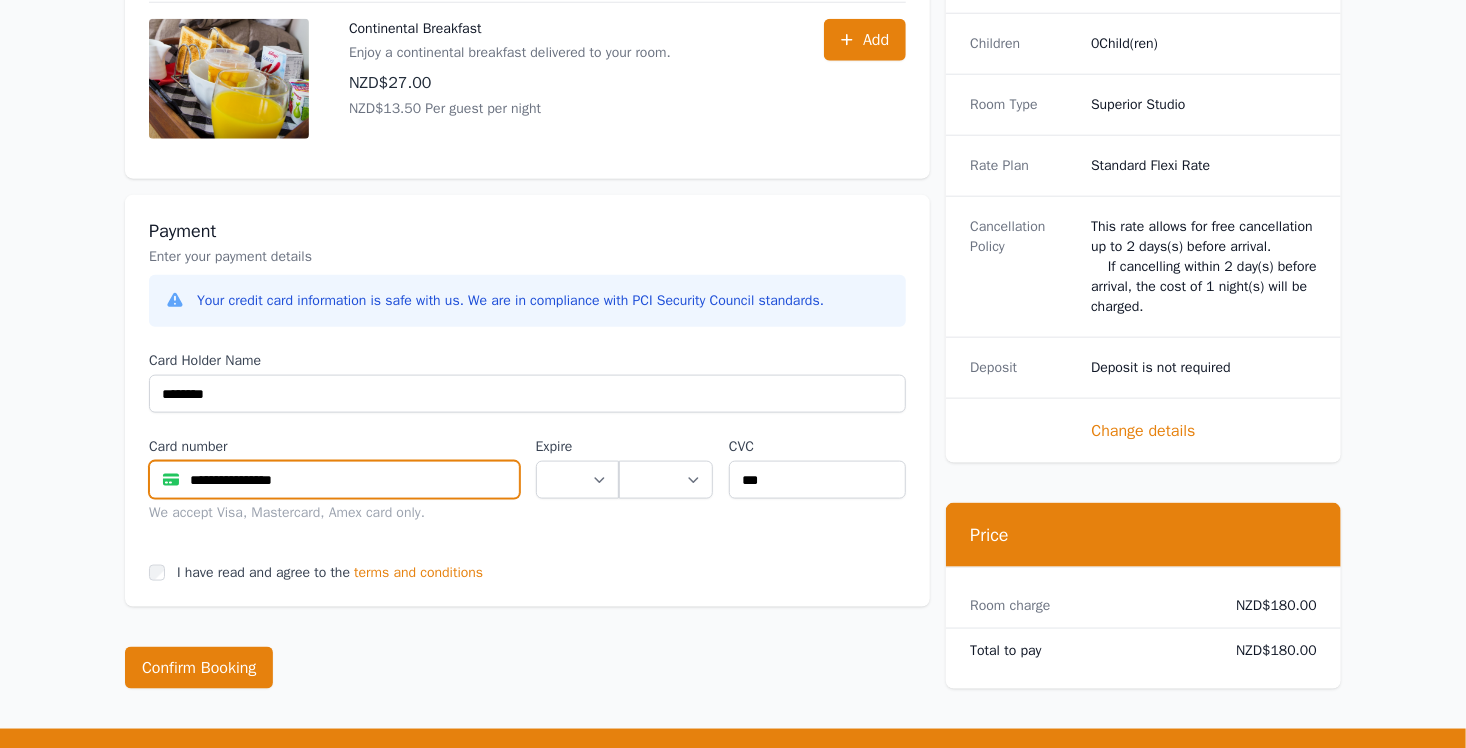 type on "**********" 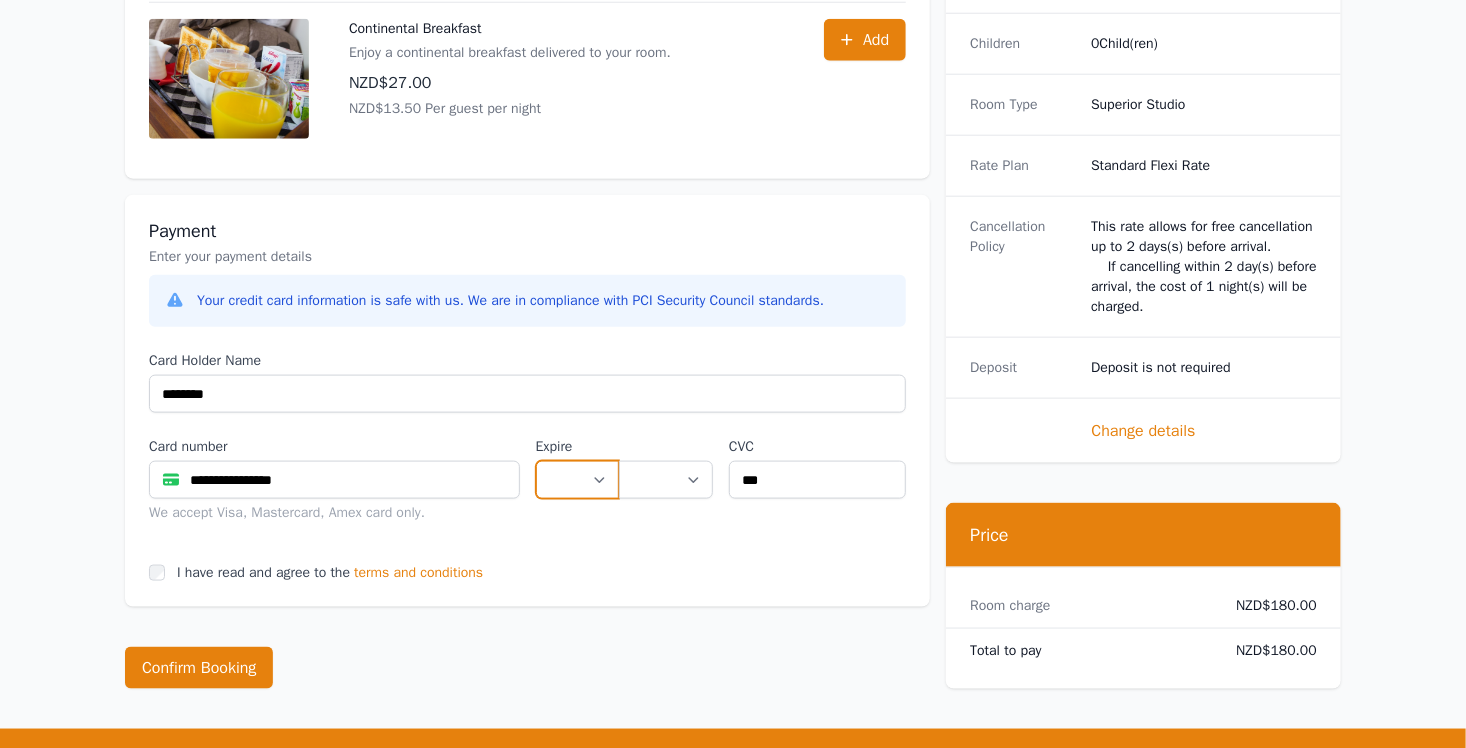 click on "** ** ** ** ** ** ** ** ** ** ** **" at bounding box center (577, 480) 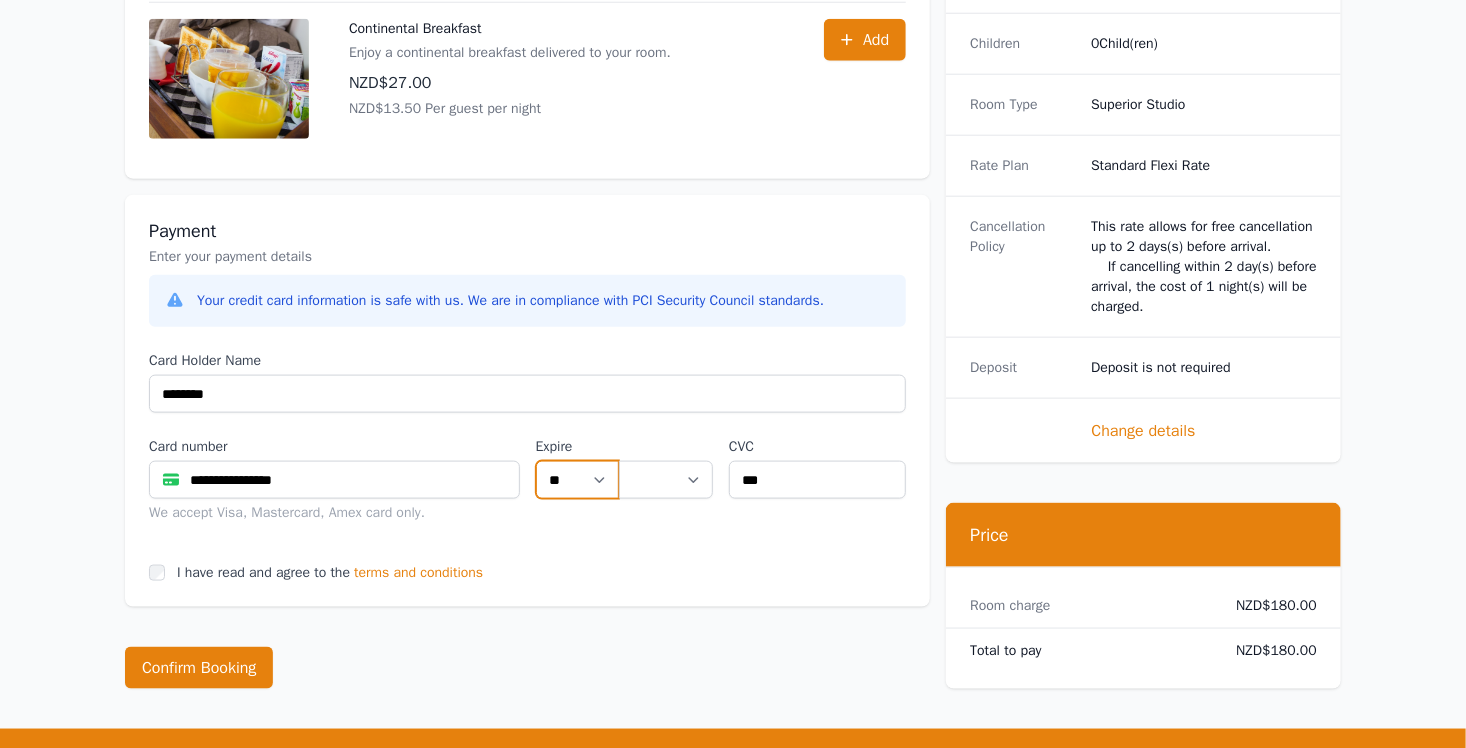click on "** ** ** ** ** ** ** ** ** ** ** **" at bounding box center (577, 480) 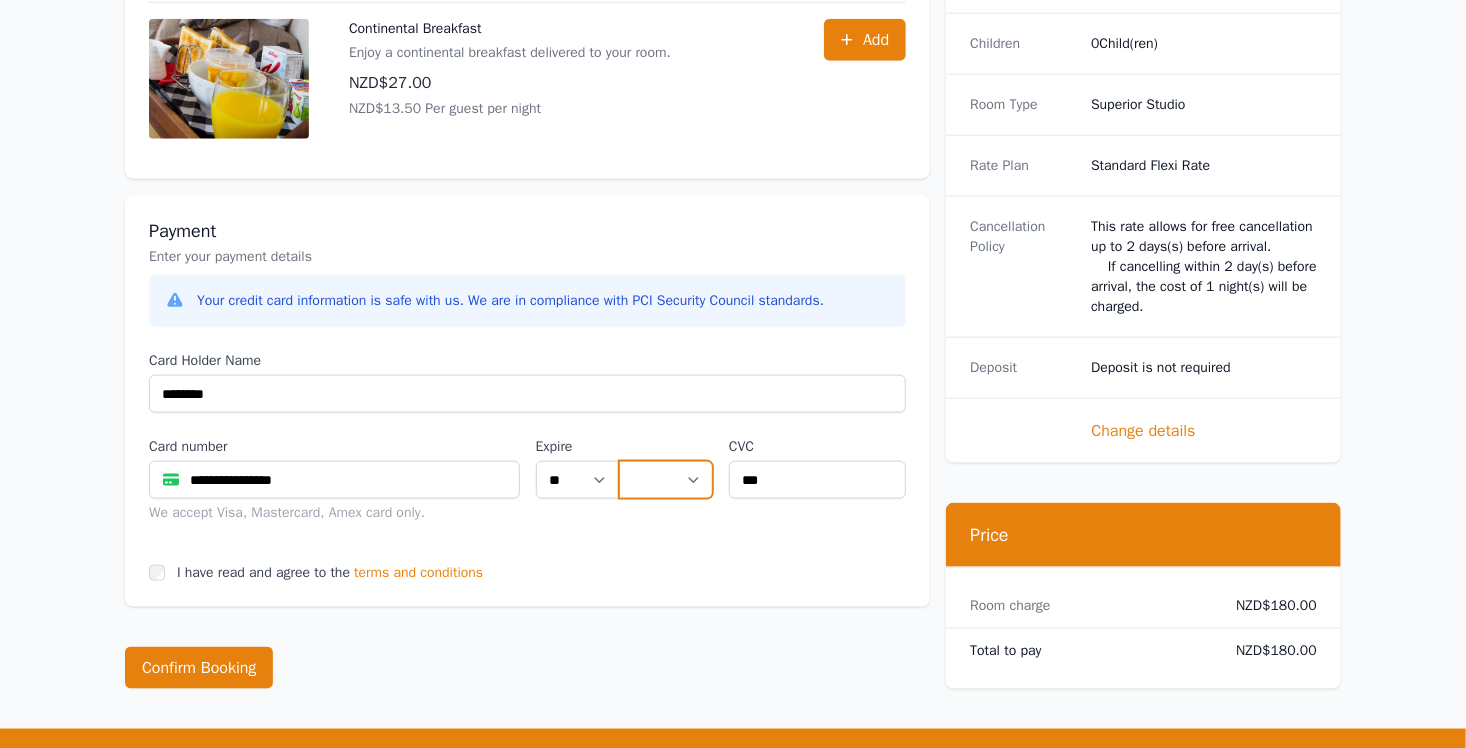 click on "**** **** **** **** **** **** **** **** ****" at bounding box center (666, 480) 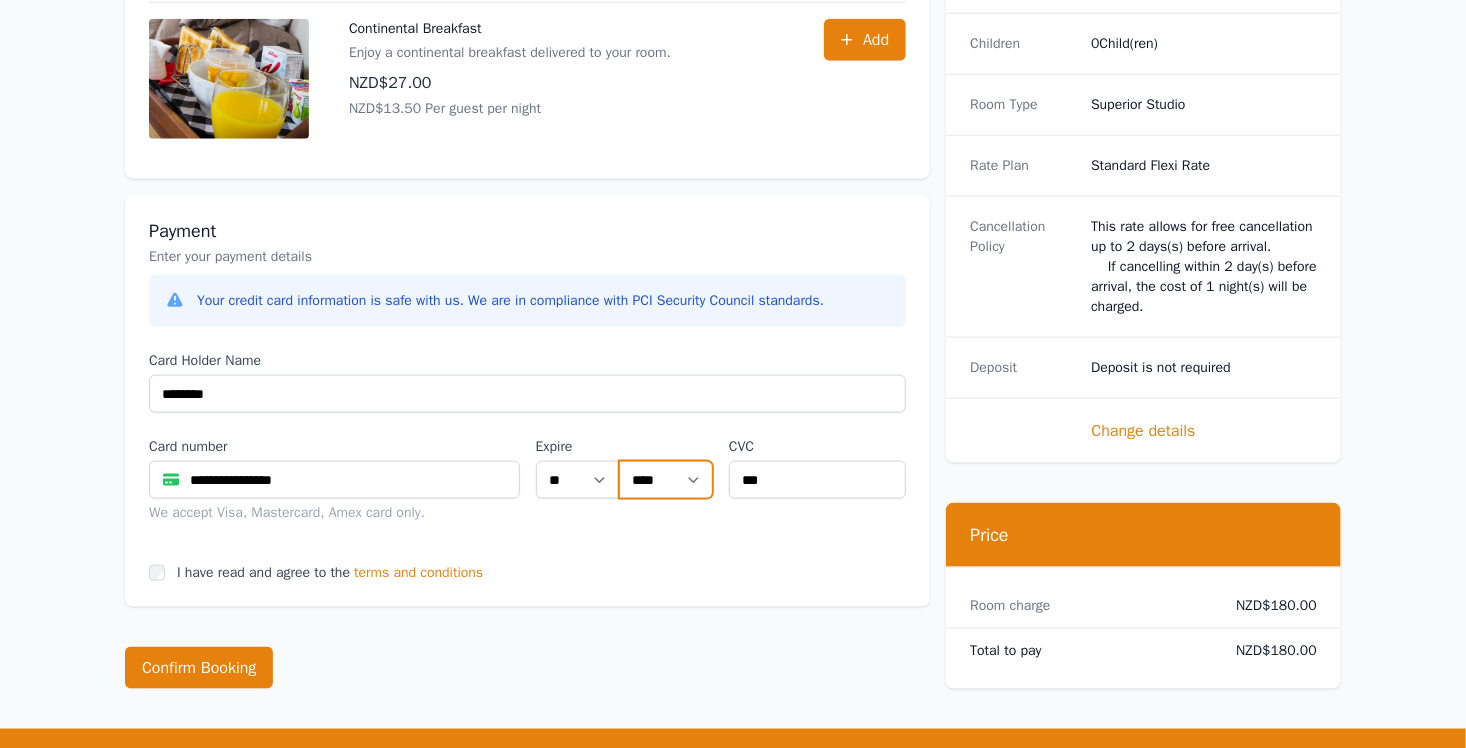 click on "**** **** **** **** **** **** **** **** ****" at bounding box center [666, 480] 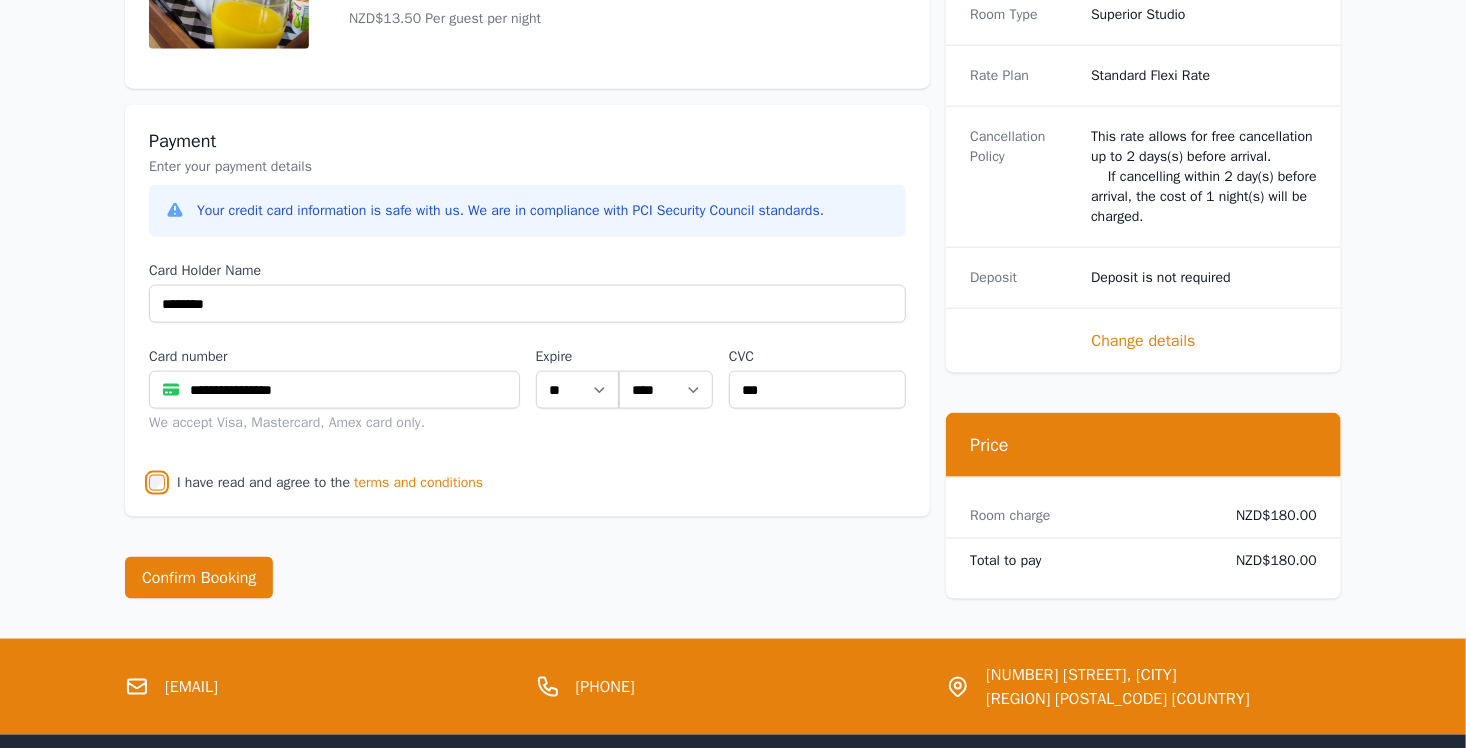 scroll, scrollTop: 1100, scrollLeft: 0, axis: vertical 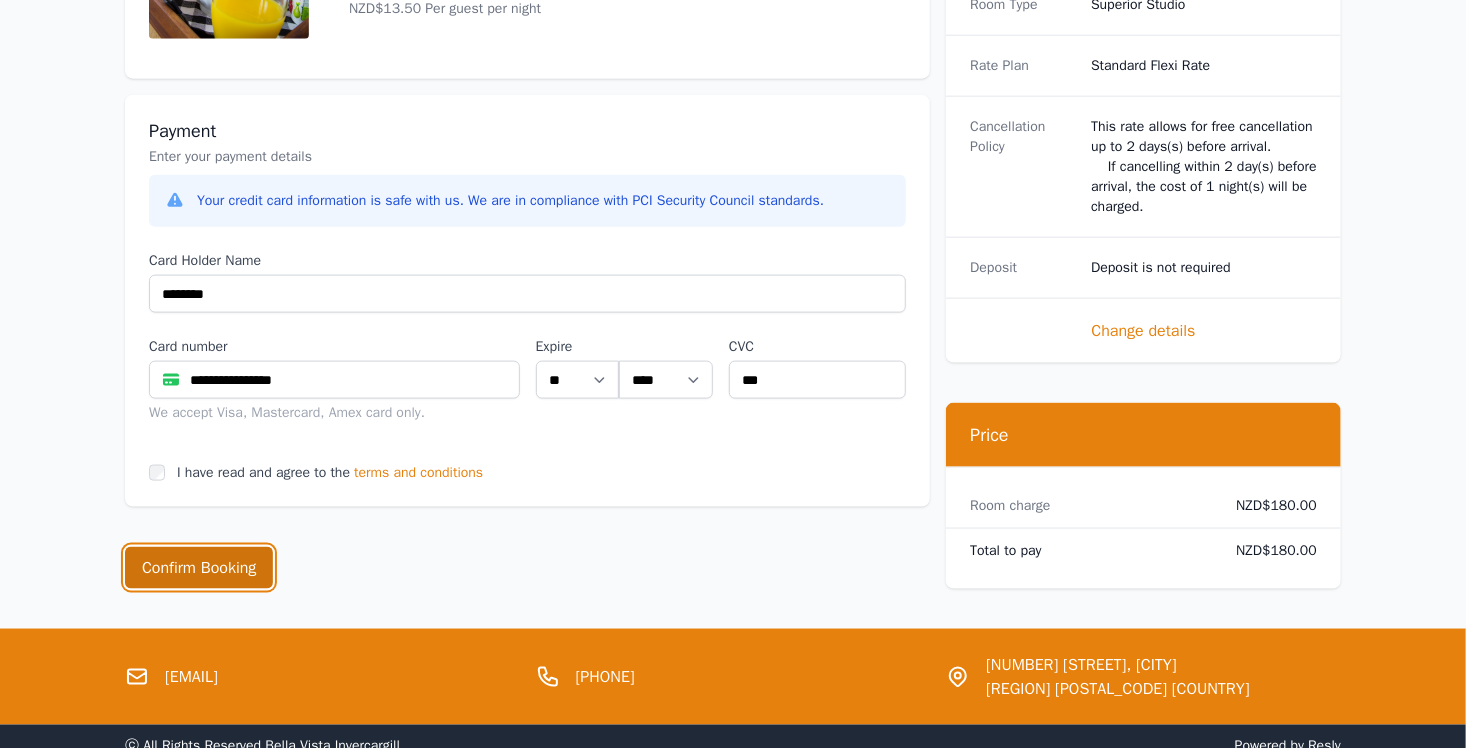 click on "Confirm Booking" at bounding box center [199, 568] 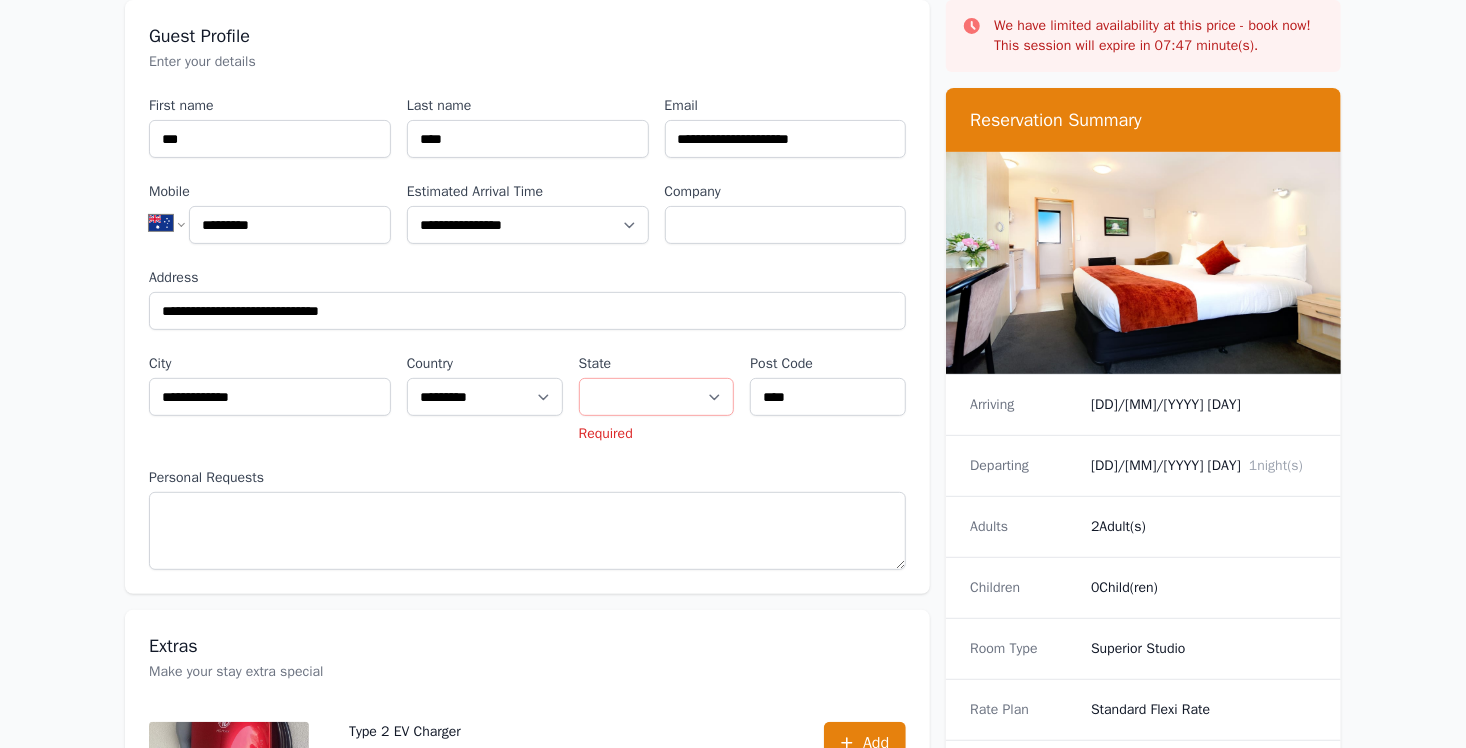 scroll, scrollTop: 128, scrollLeft: 0, axis: vertical 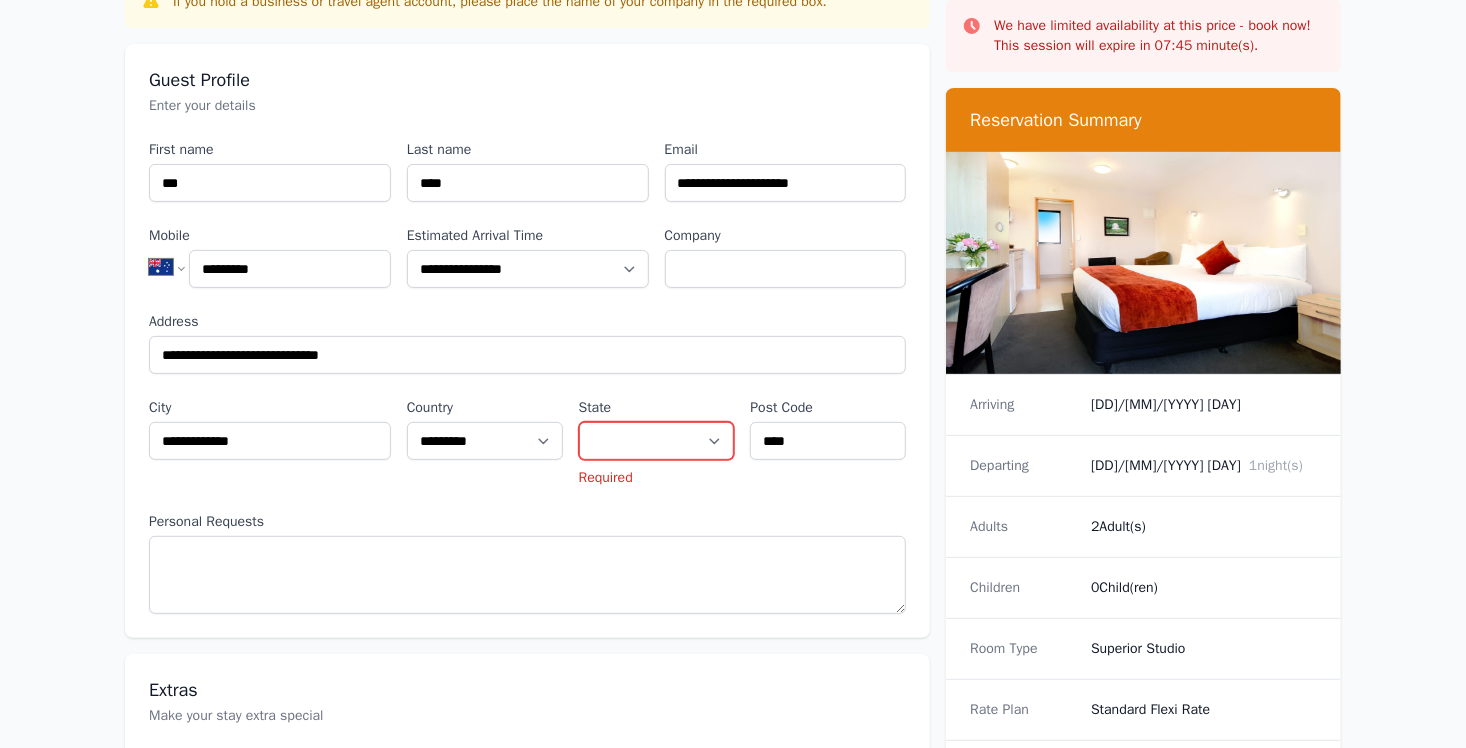 click on "**********" at bounding box center (657, 441) 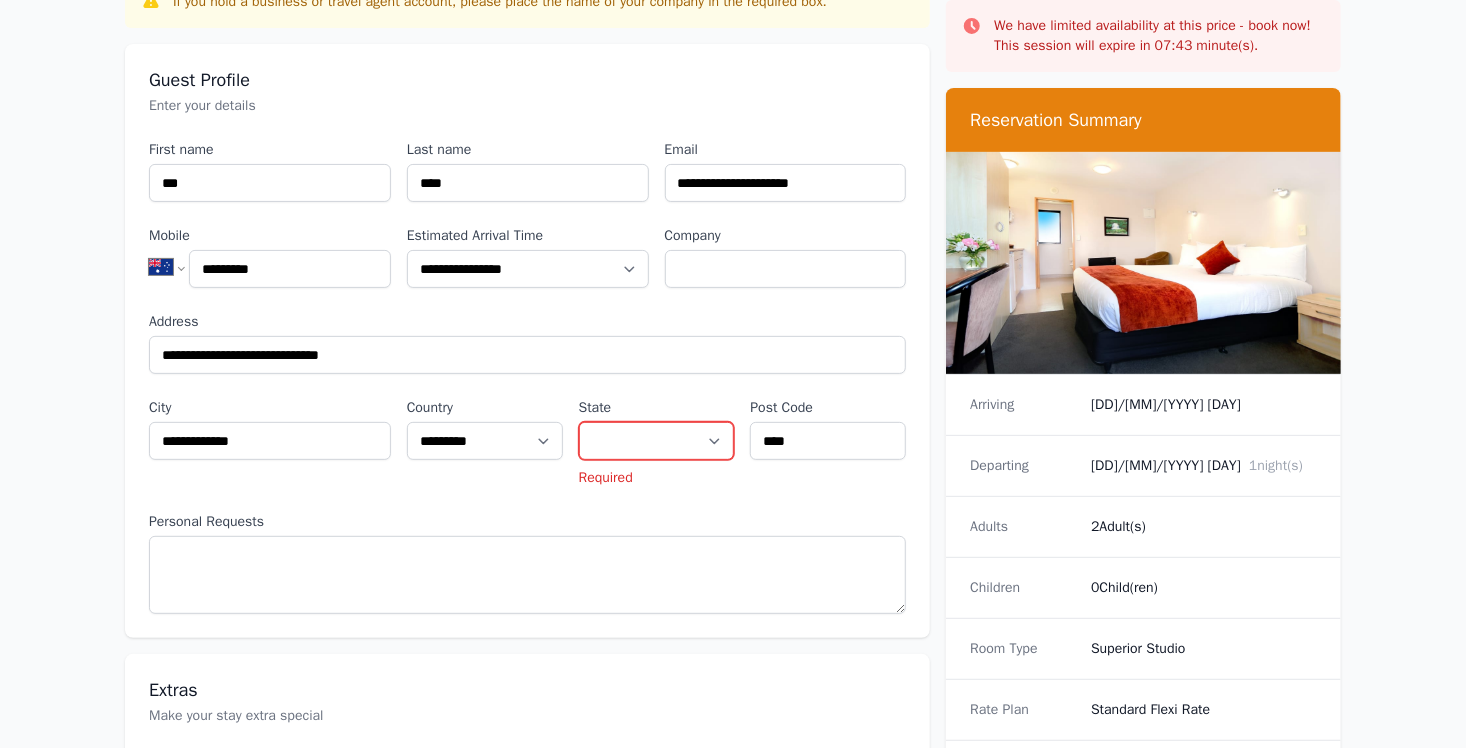 select on "**********" 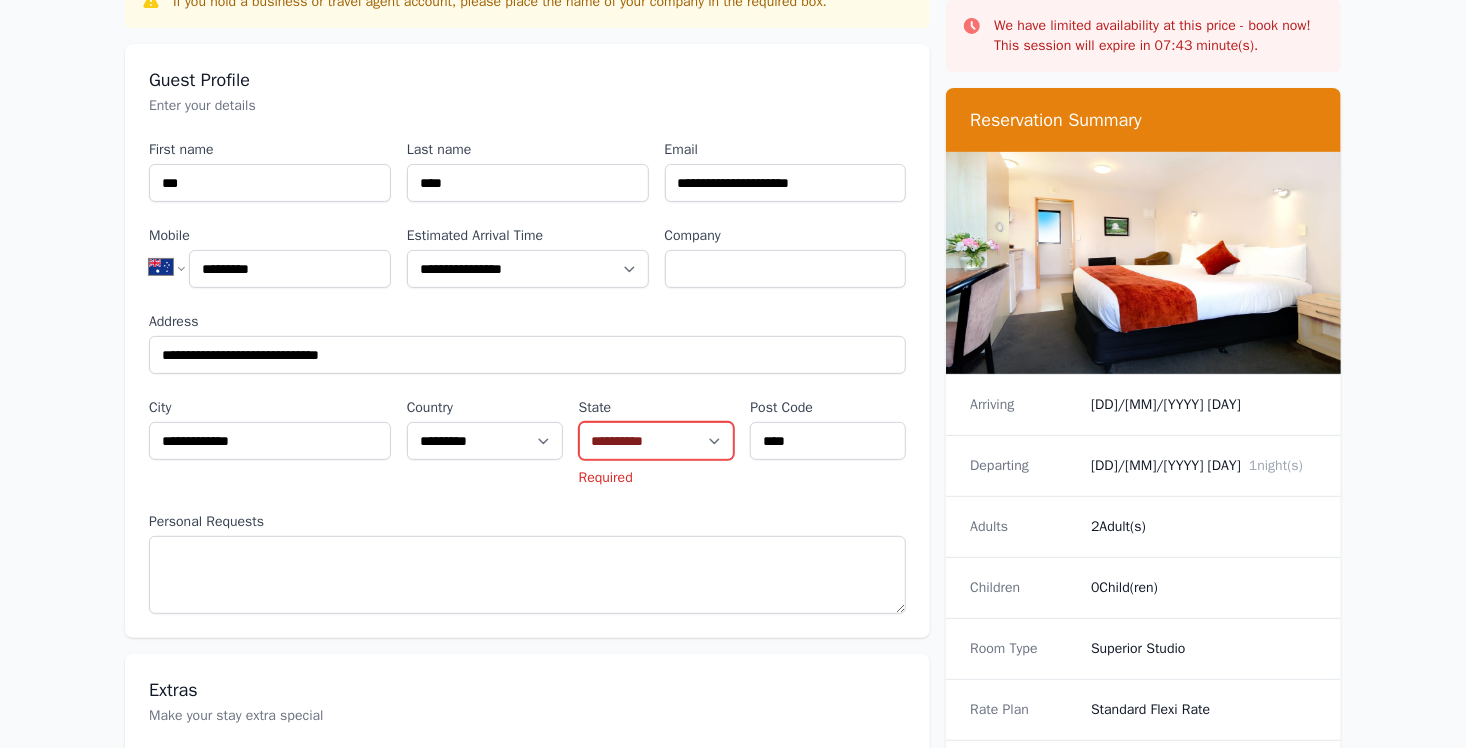 click on "**********" at bounding box center [657, 441] 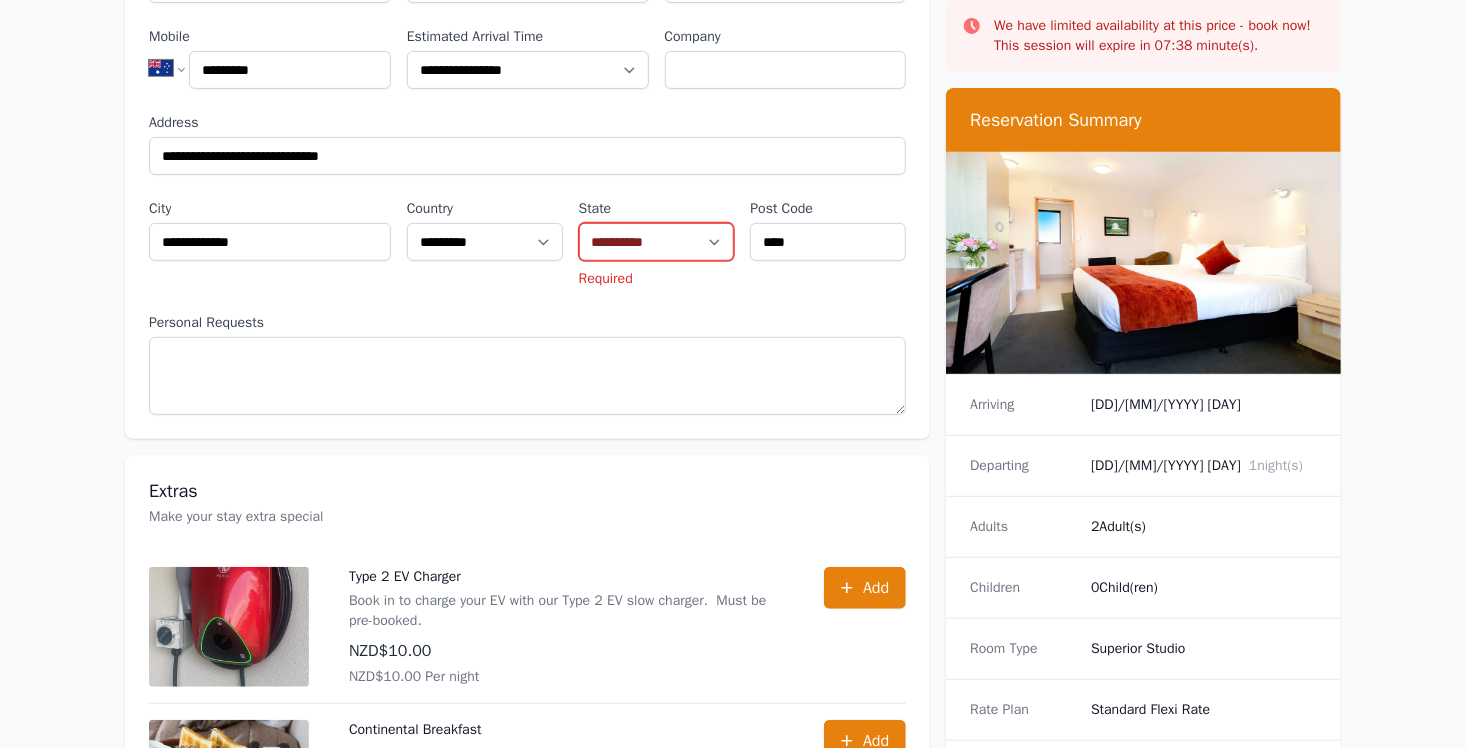 scroll, scrollTop: 428, scrollLeft: 0, axis: vertical 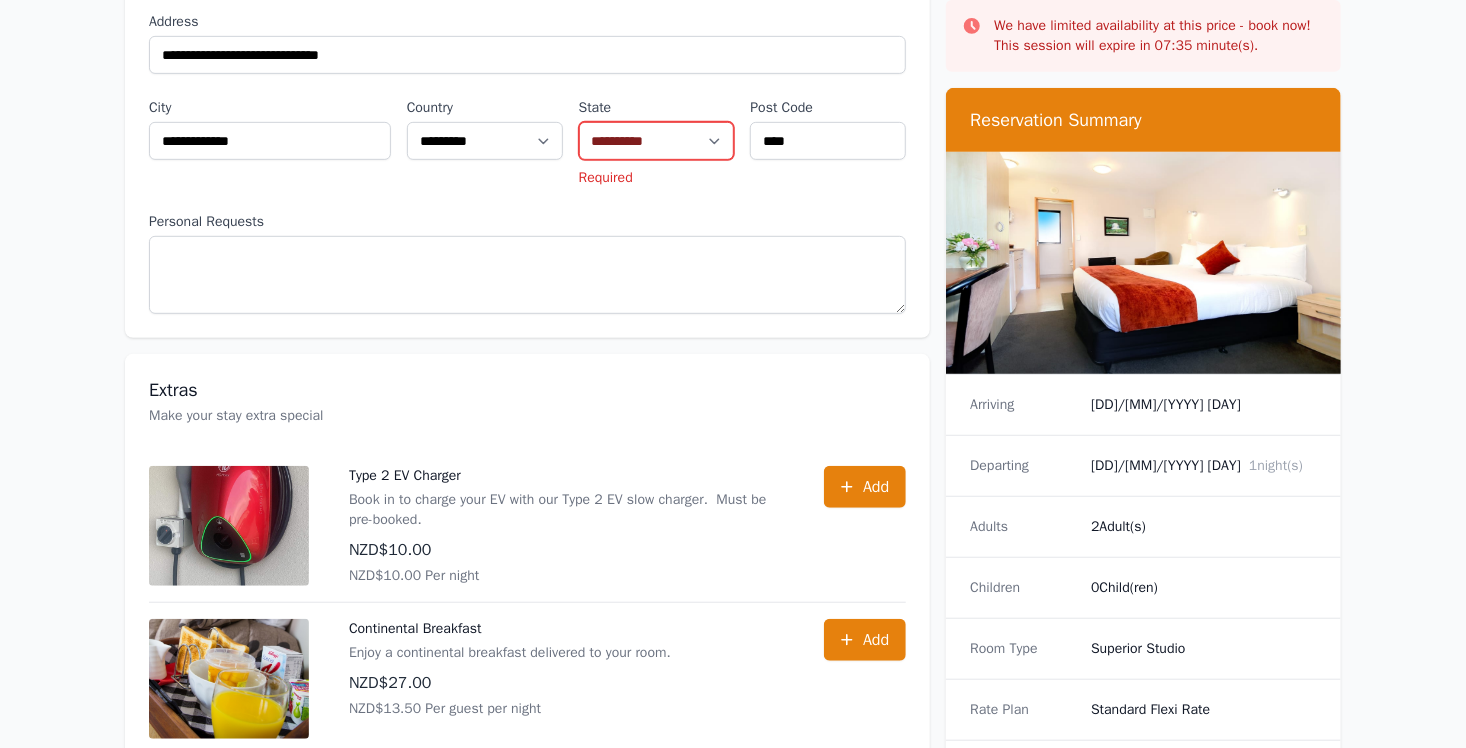 click on "**********" at bounding box center (657, 141) 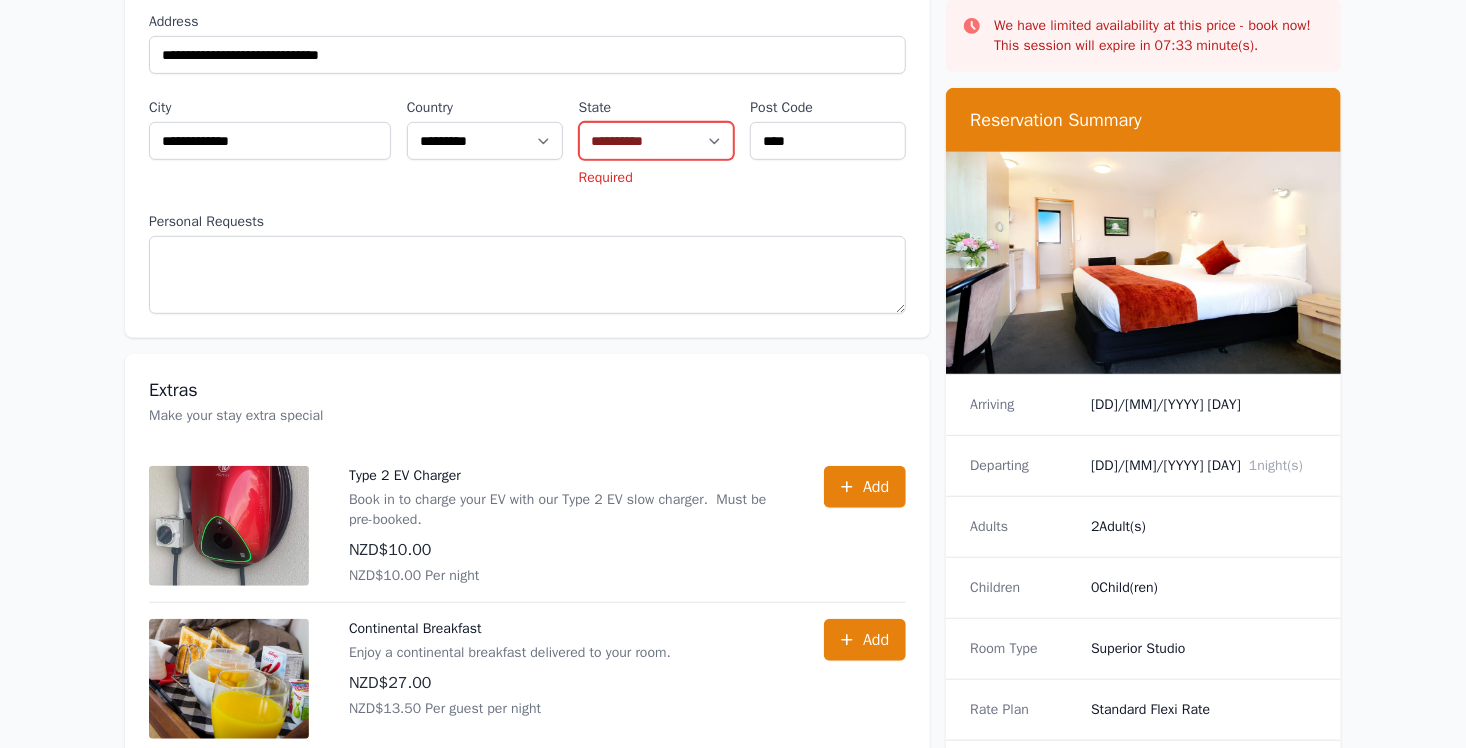 click on "**********" at bounding box center [657, 141] 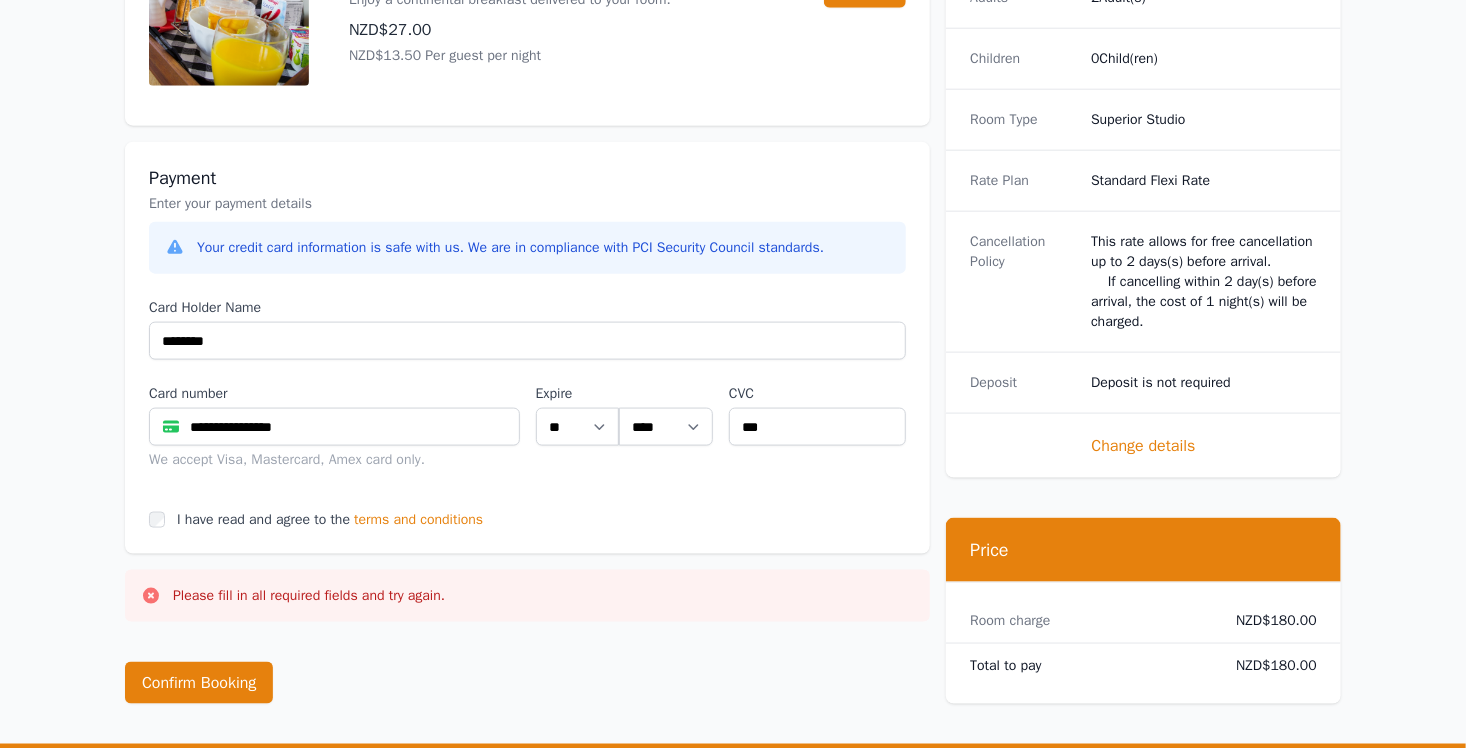 scroll, scrollTop: 1128, scrollLeft: 0, axis: vertical 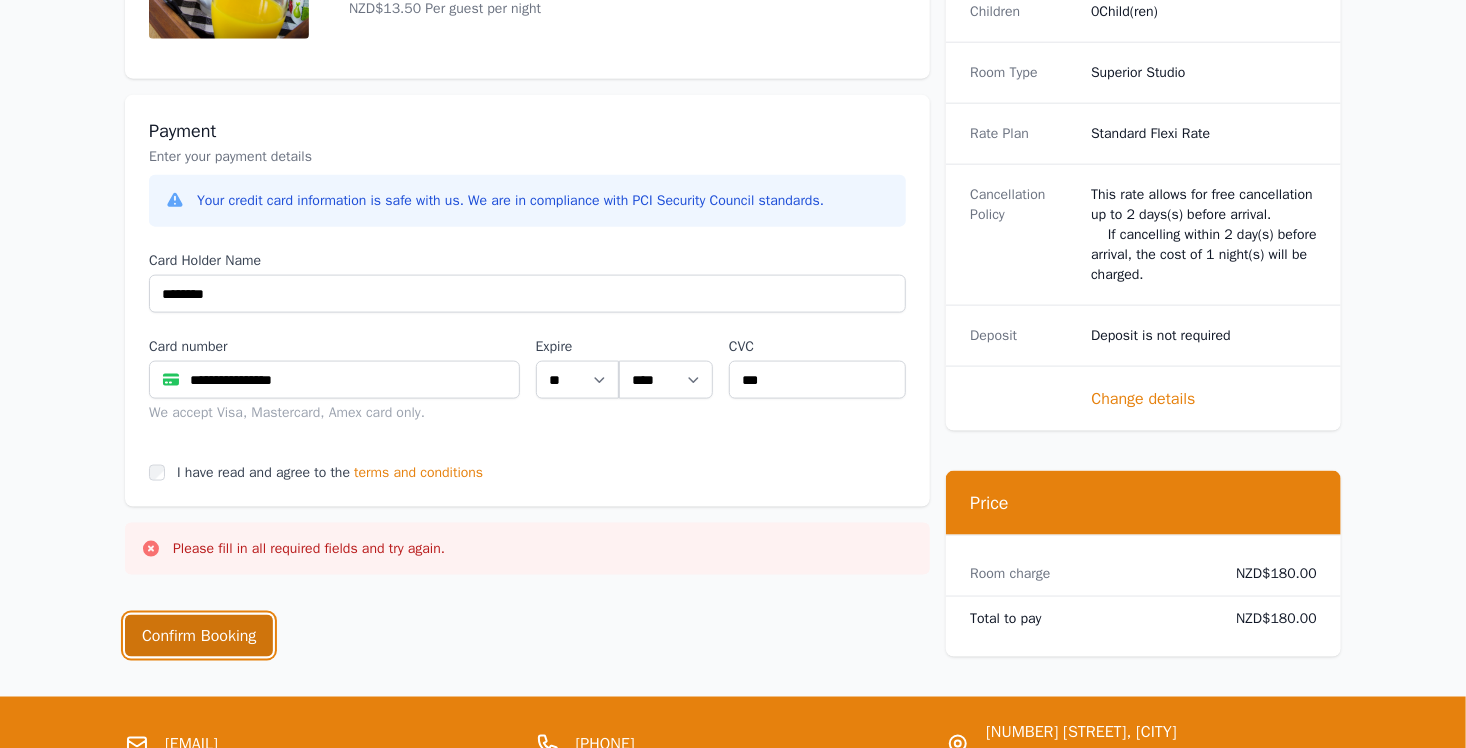 click on "Confirm Booking" at bounding box center [199, 636] 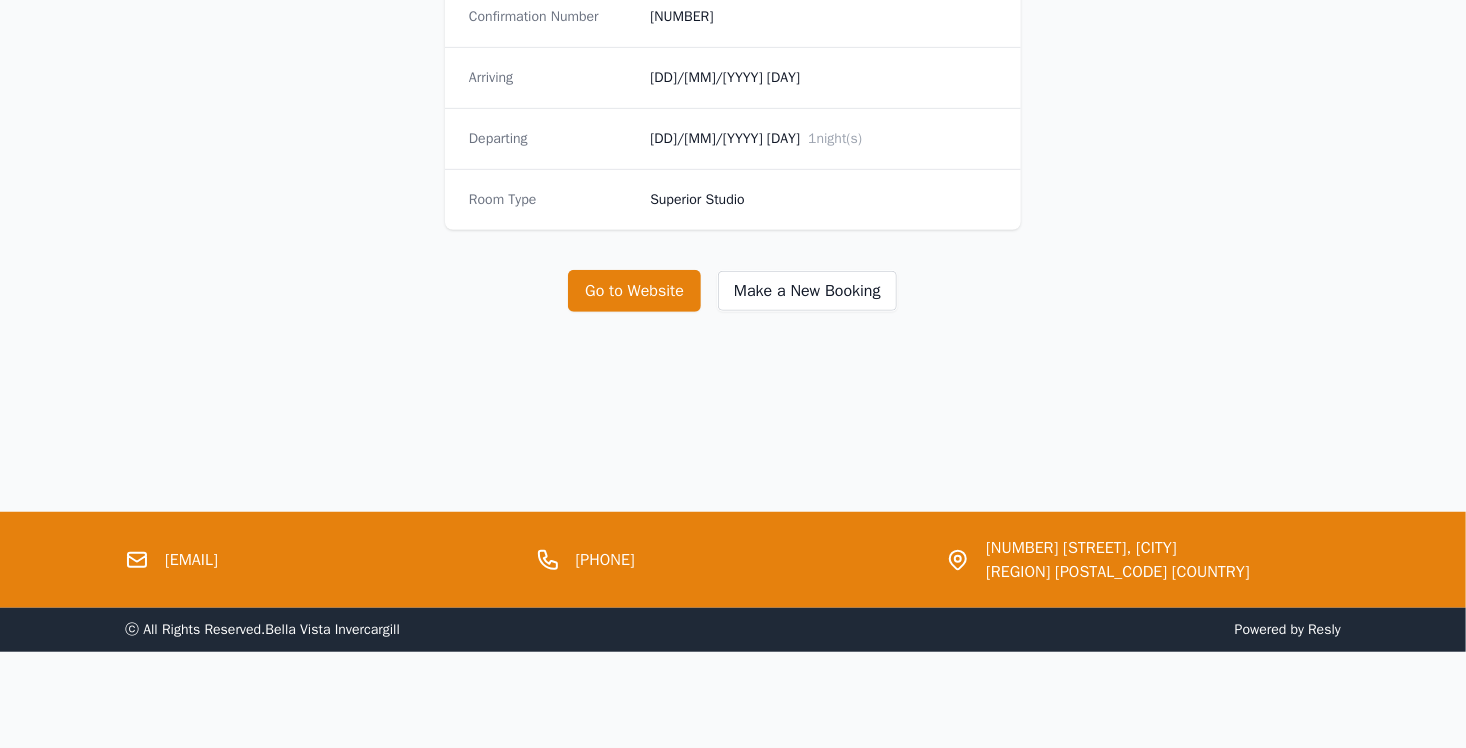 scroll, scrollTop: 0, scrollLeft: 0, axis: both 